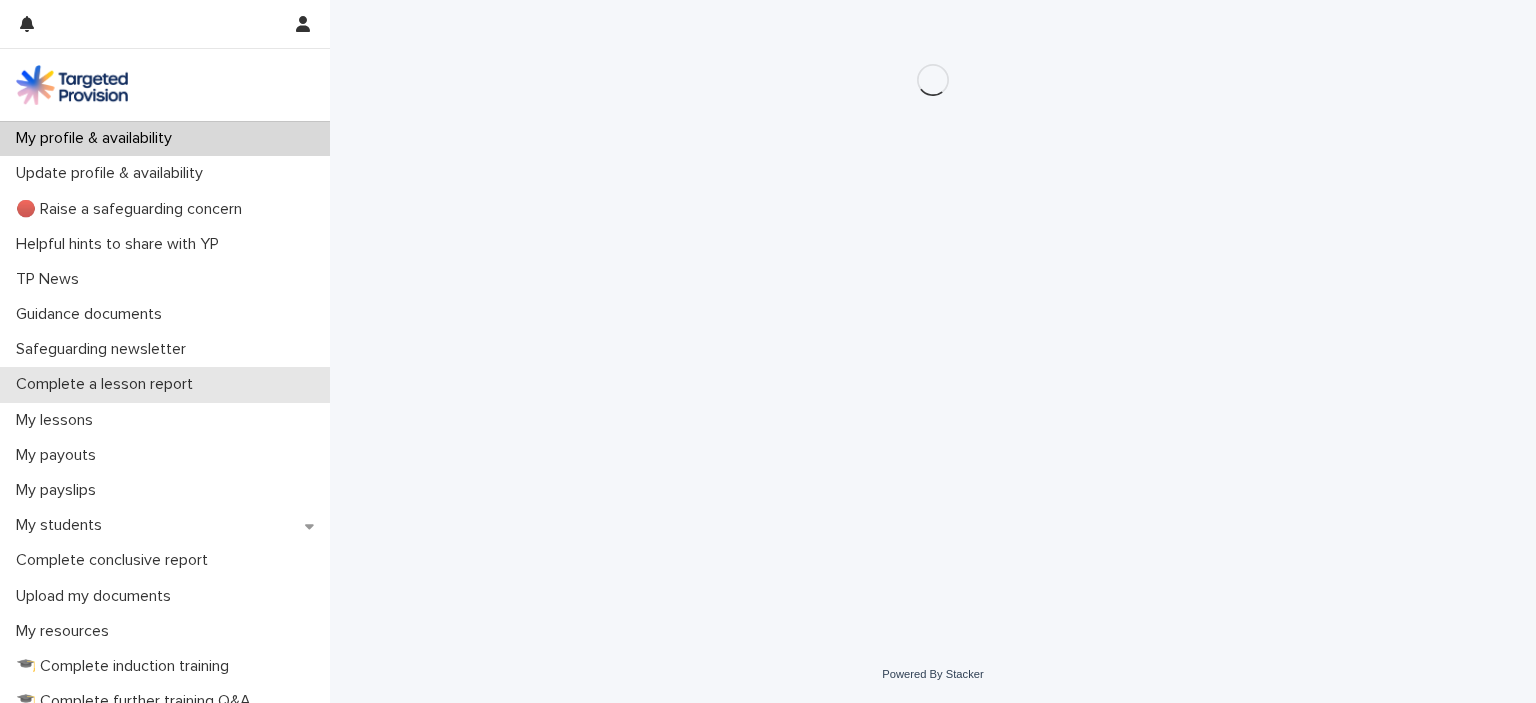scroll, scrollTop: 0, scrollLeft: 0, axis: both 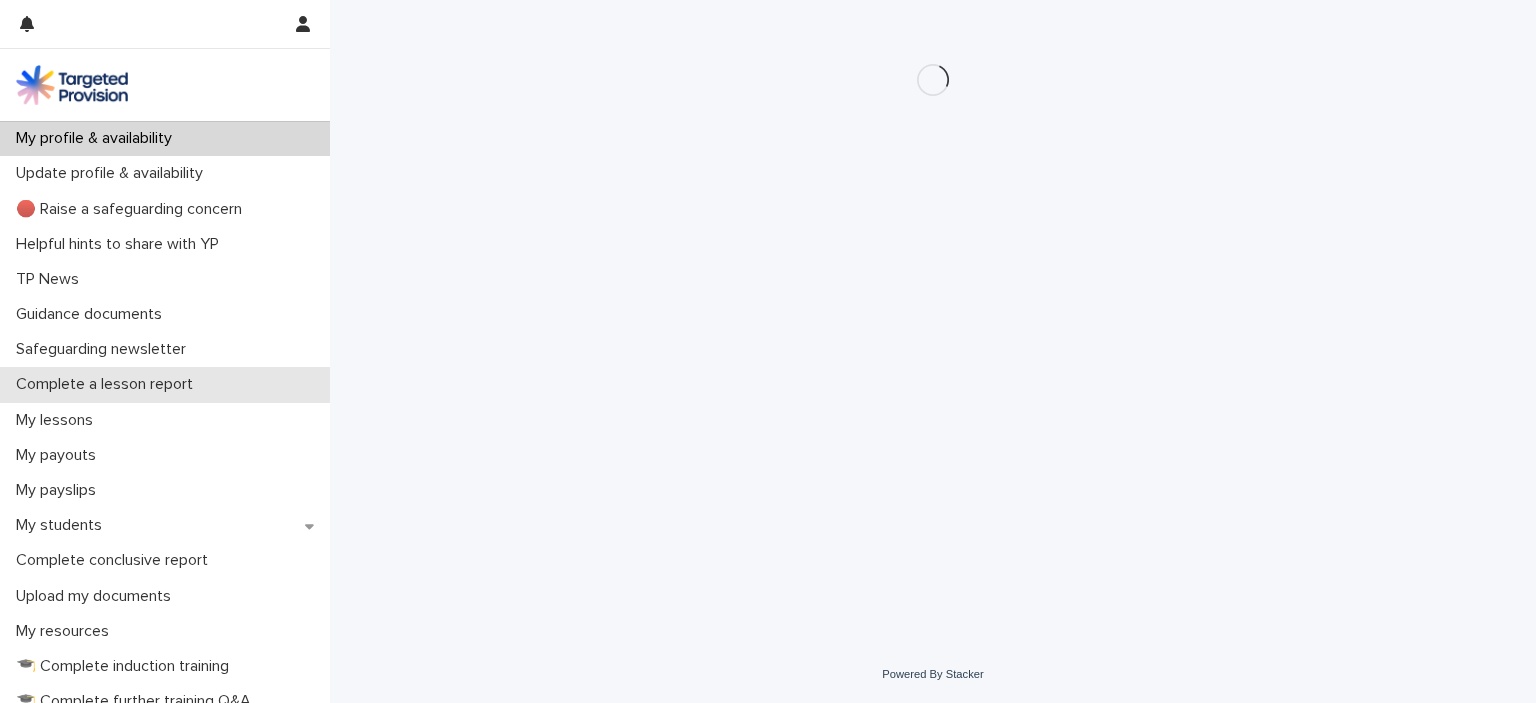 click on "Complete a lesson report" at bounding box center [108, 384] 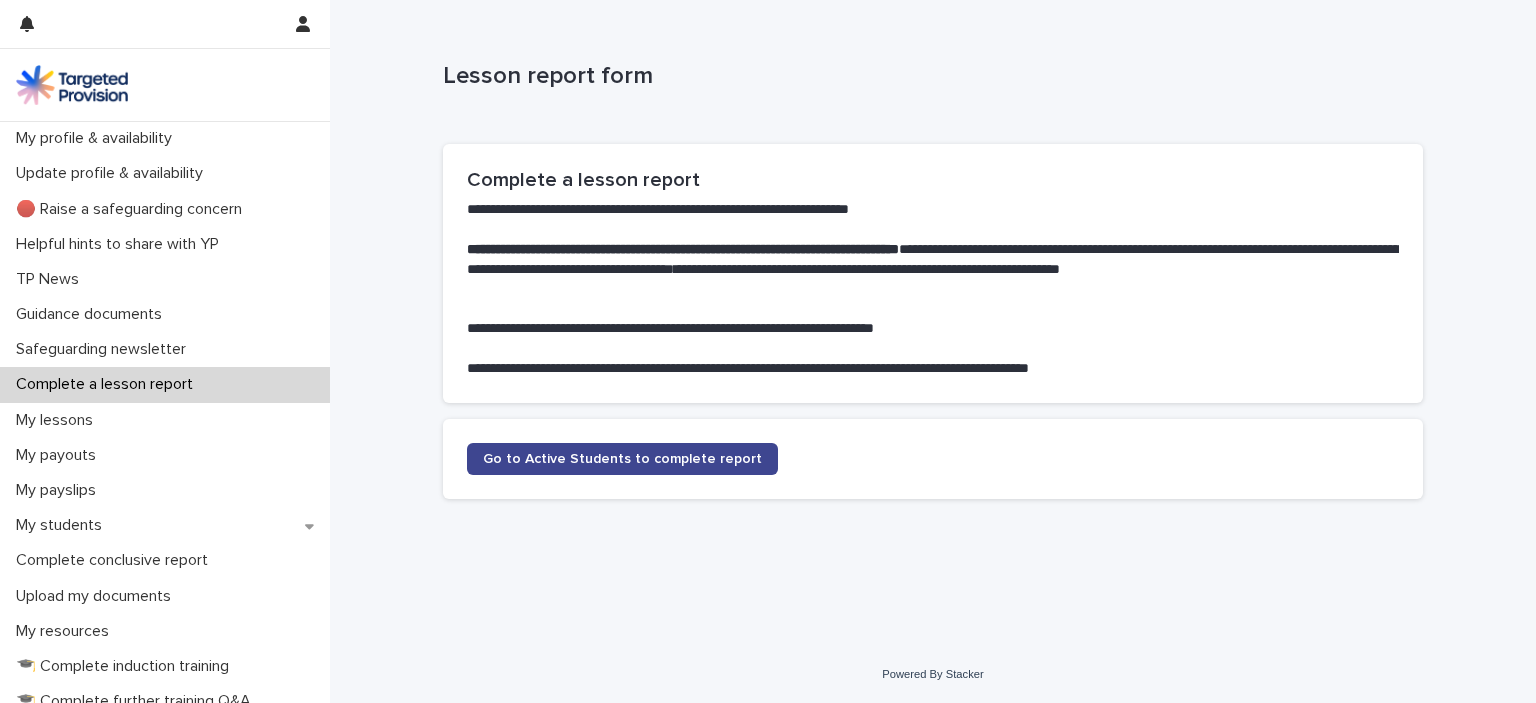 click on "Go to Active Students to complete report" at bounding box center [622, 459] 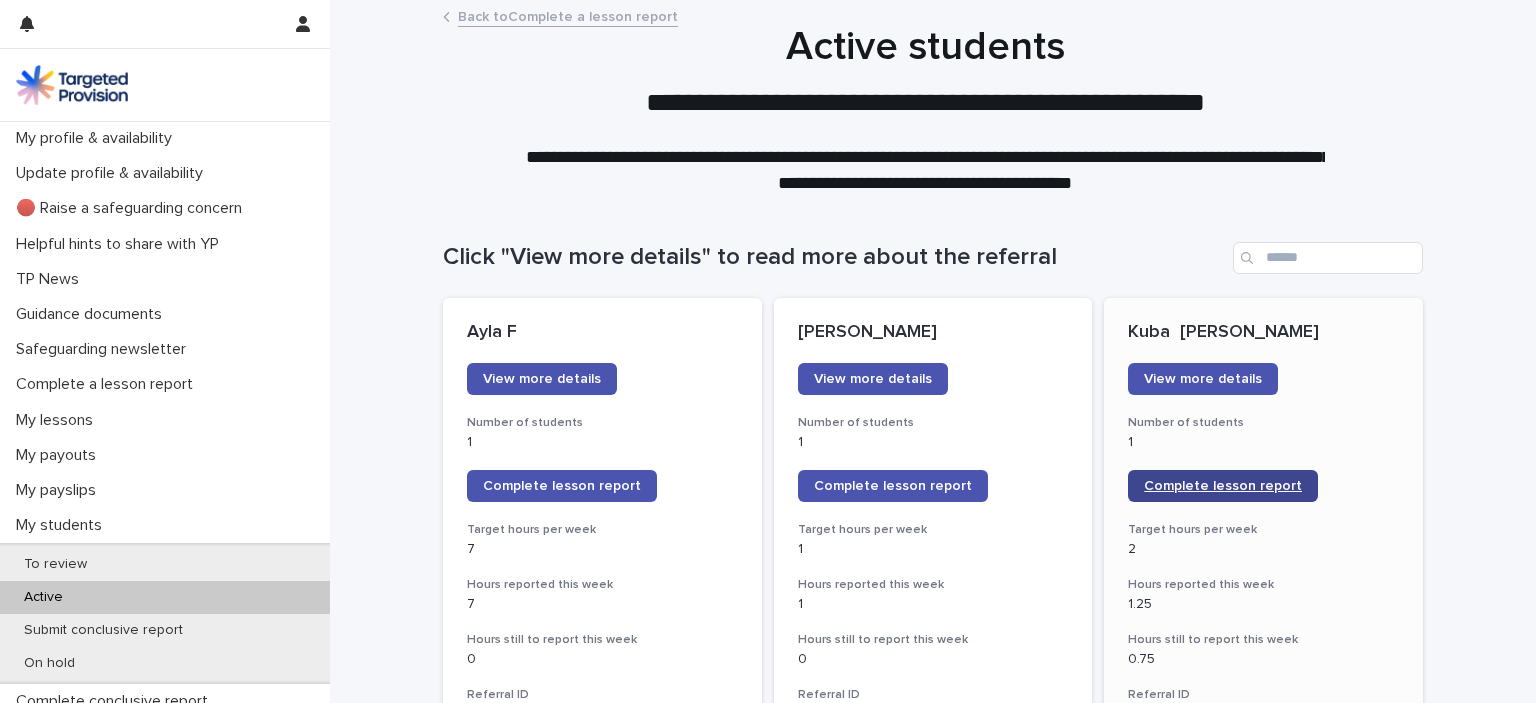 click on "Complete lesson report" at bounding box center (1223, 486) 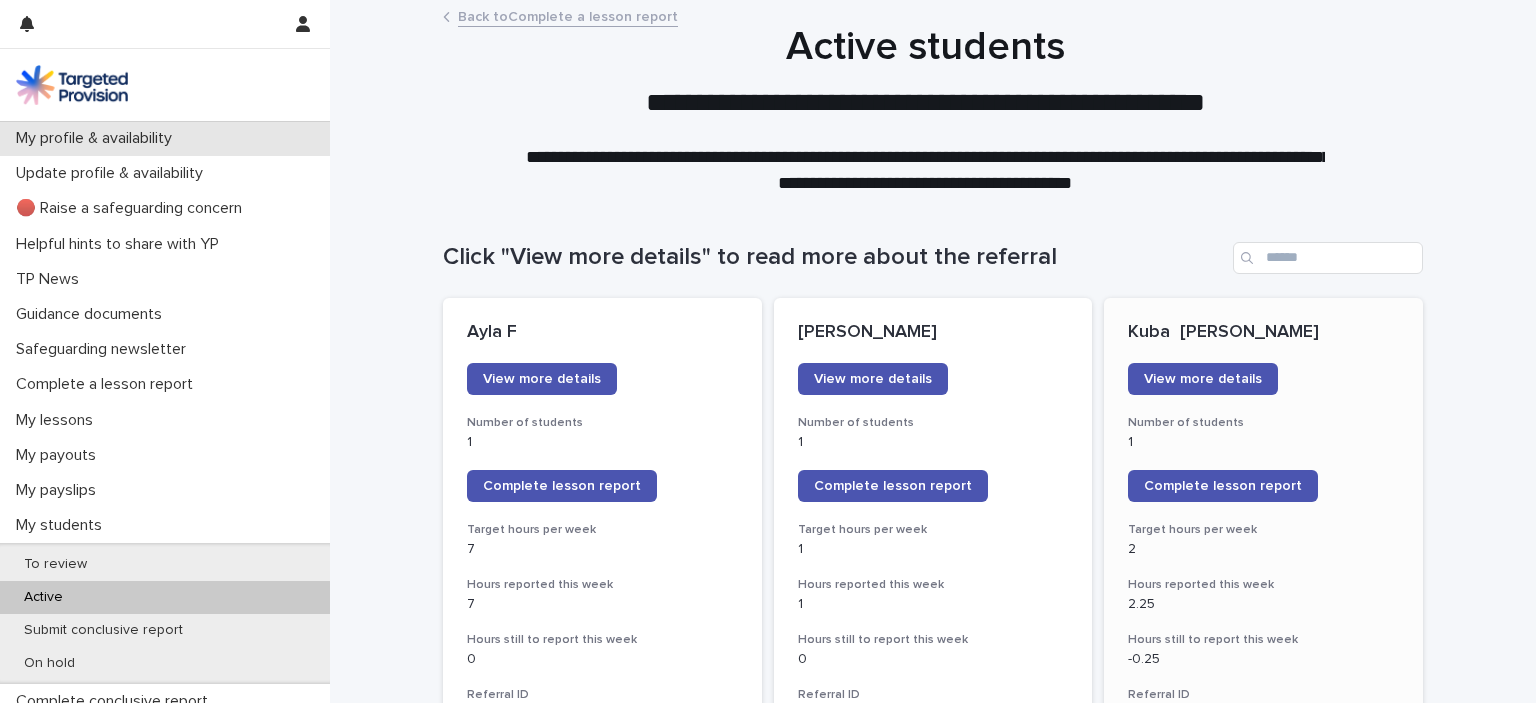 click on "My profile & availability" at bounding box center (98, 138) 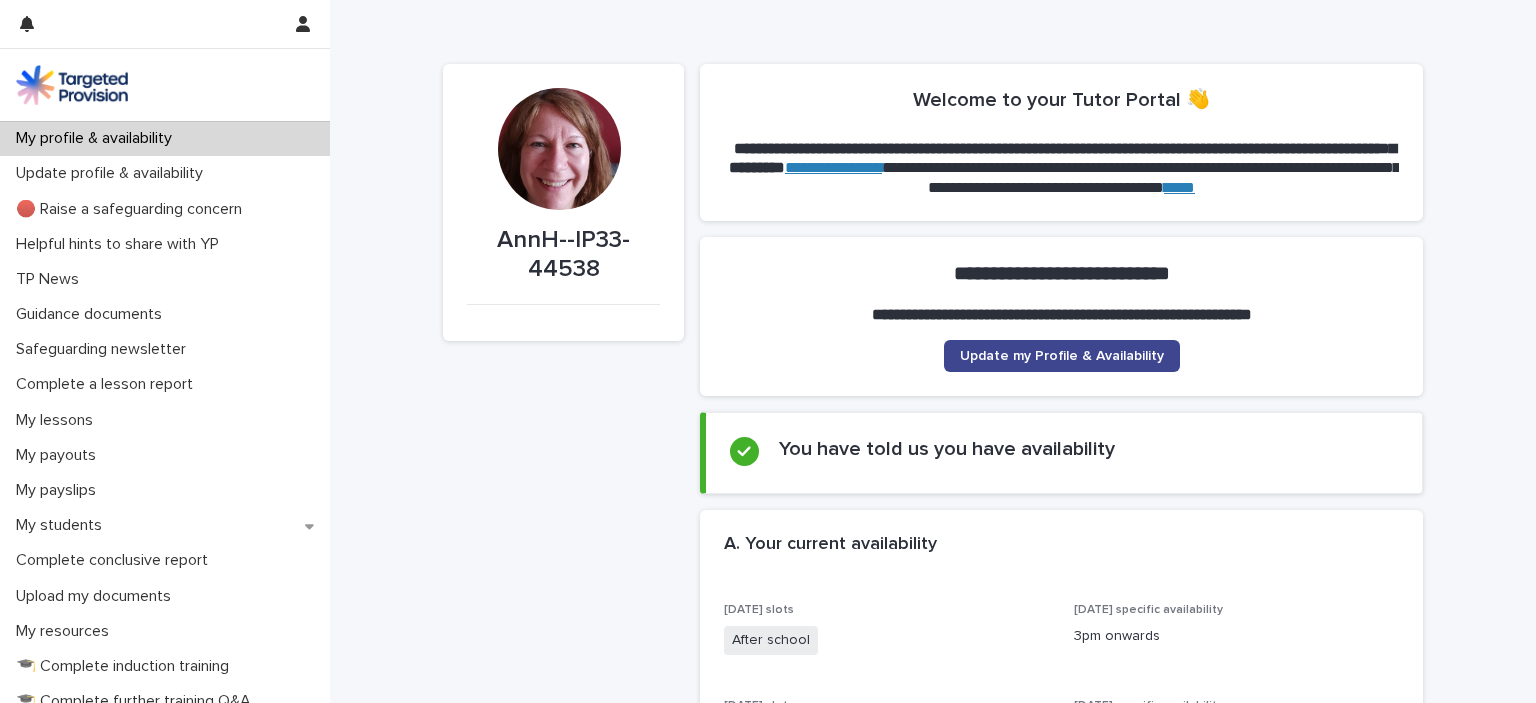 click on "Update my Profile & Availability" at bounding box center [1062, 356] 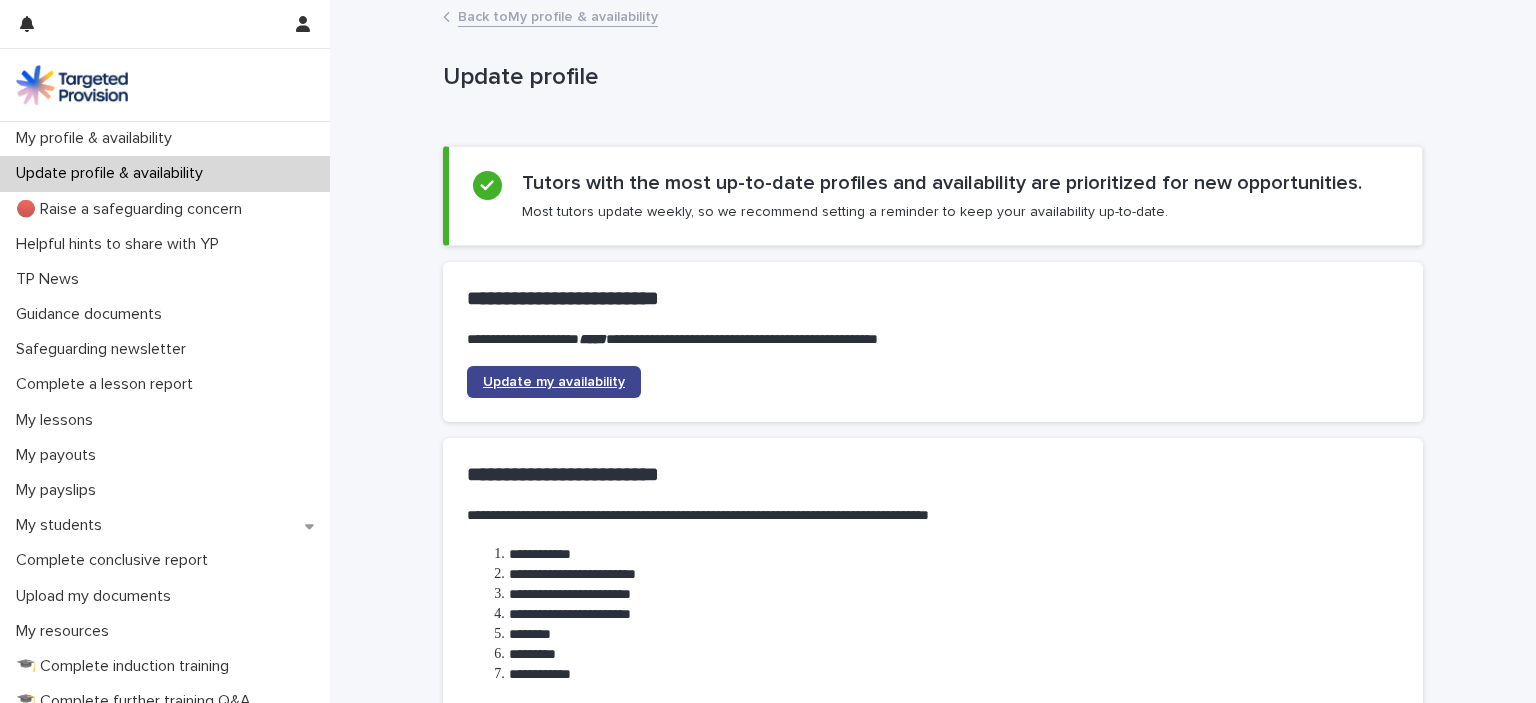 click on "Update my availability" at bounding box center (554, 382) 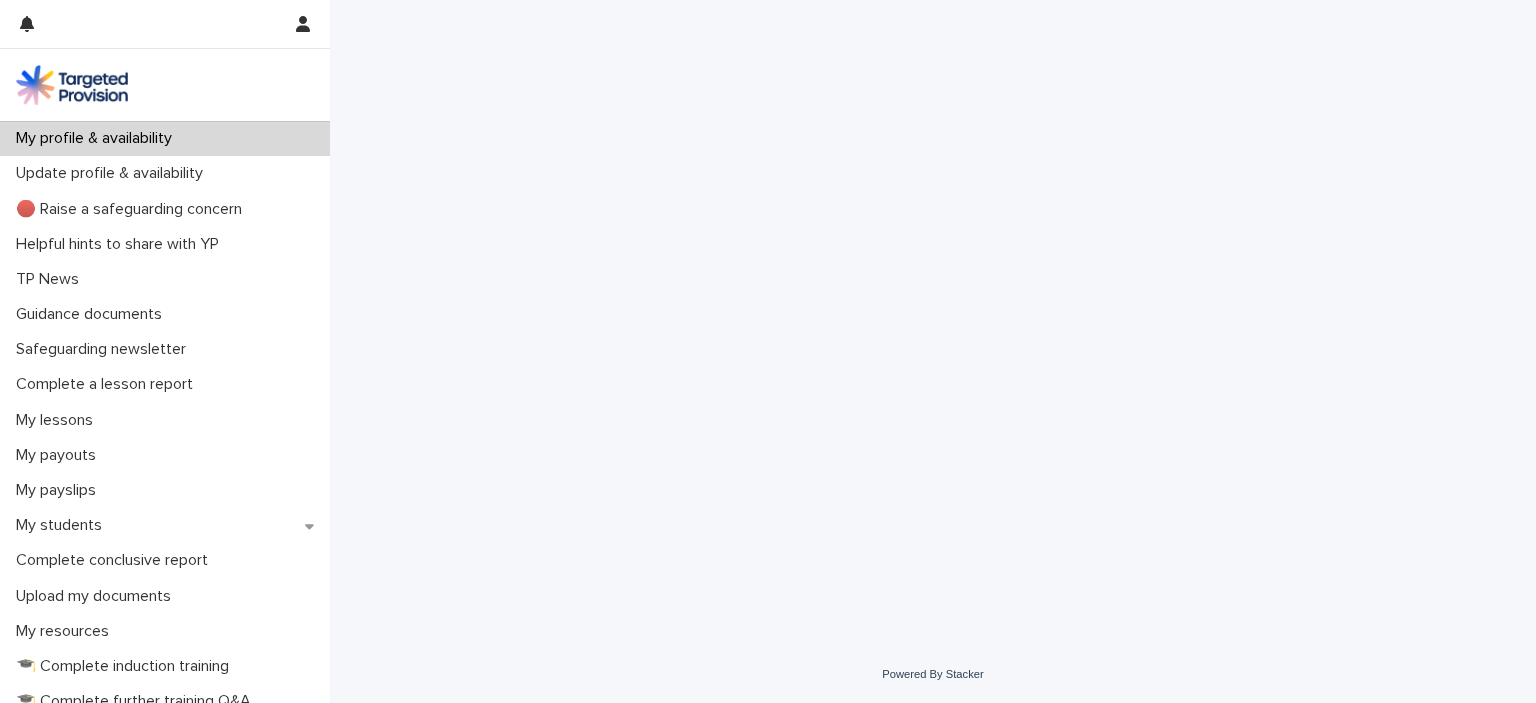 scroll, scrollTop: 0, scrollLeft: 0, axis: both 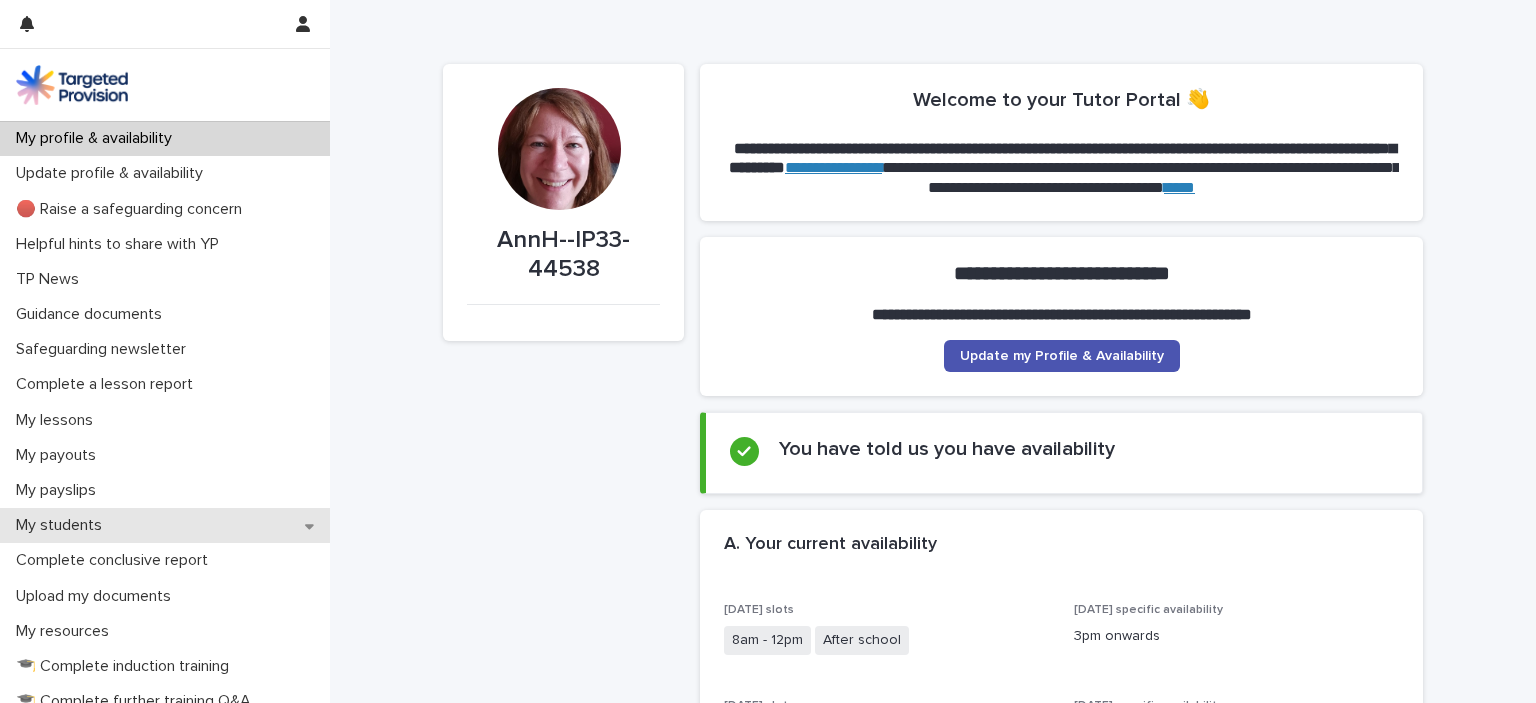 click on "My students" at bounding box center [63, 525] 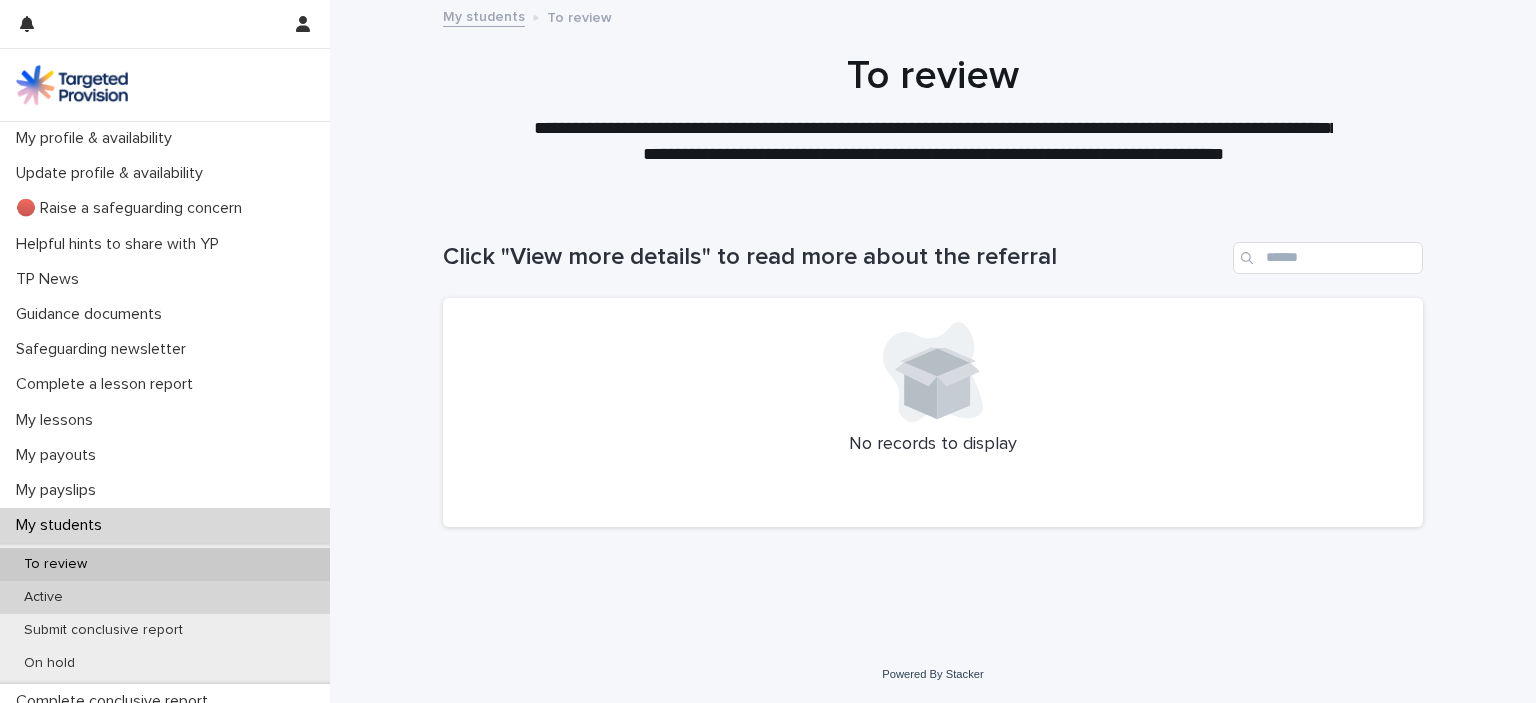 click on "Active" at bounding box center [43, 597] 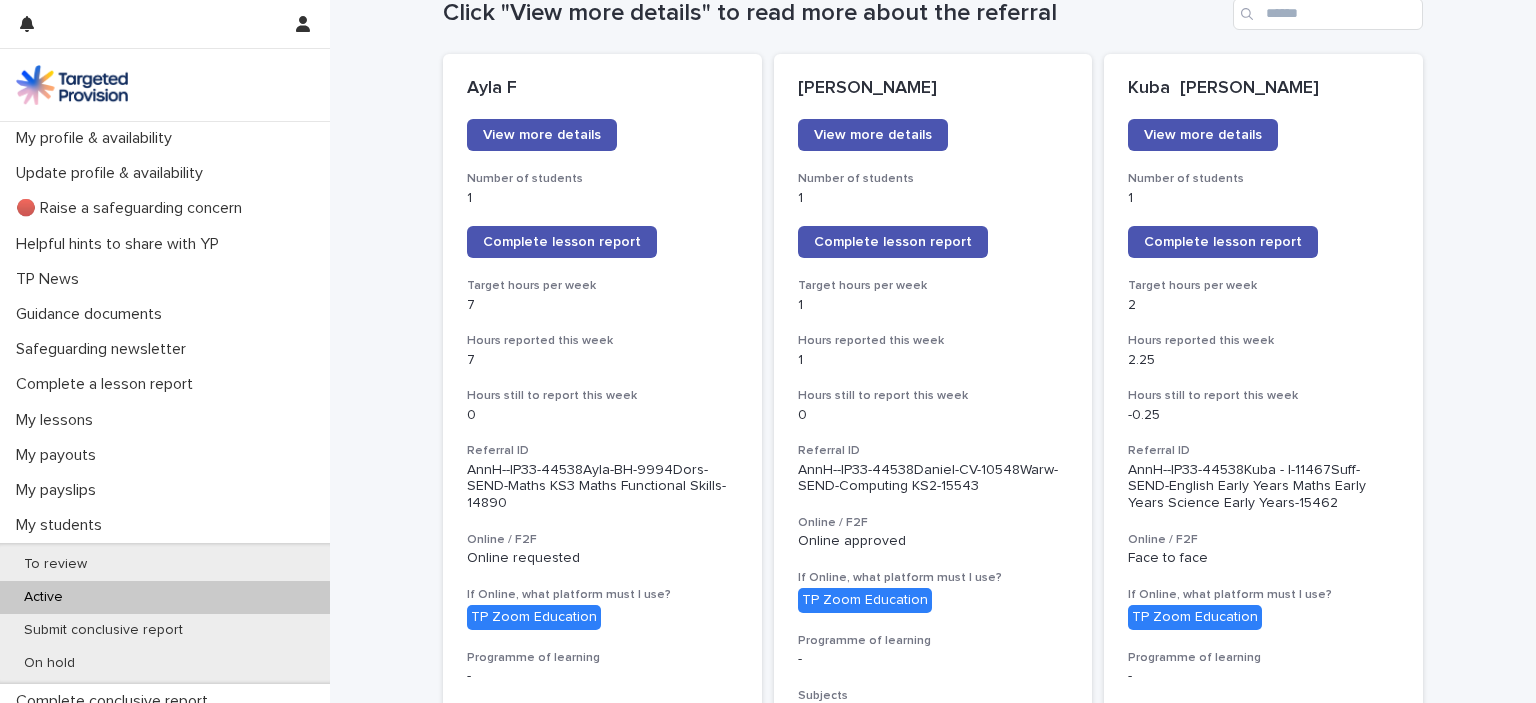scroll, scrollTop: 322, scrollLeft: 0, axis: vertical 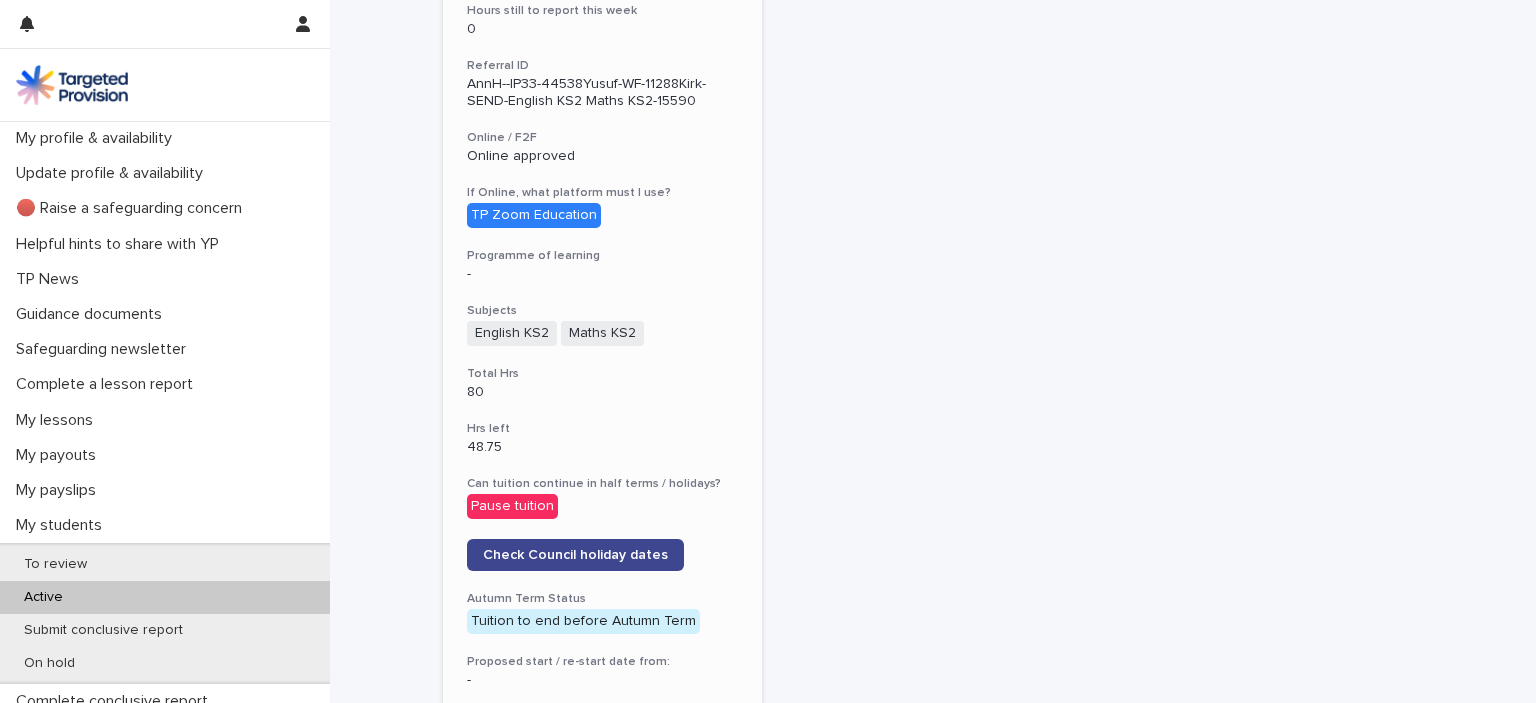 click on "Check Council holiday dates" at bounding box center (575, 555) 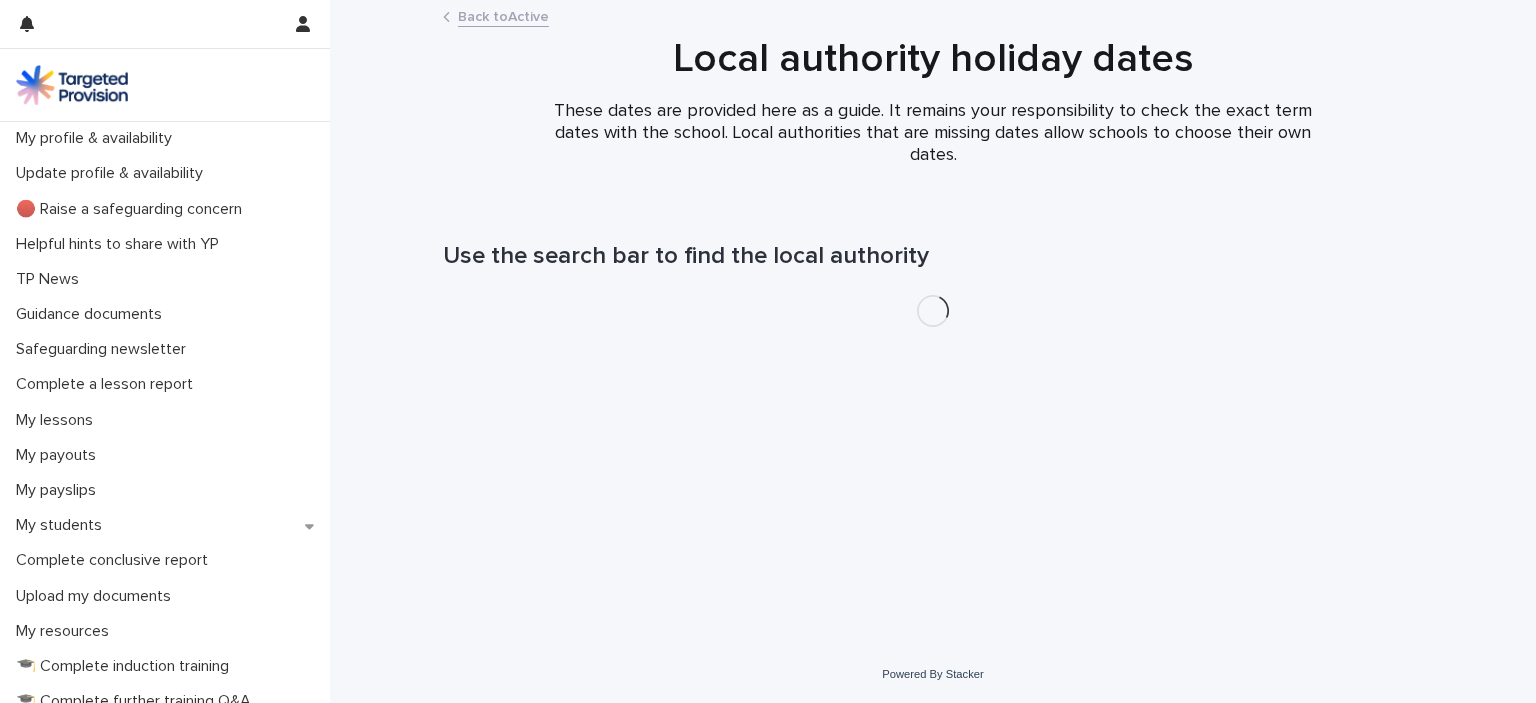 scroll, scrollTop: 0, scrollLeft: 0, axis: both 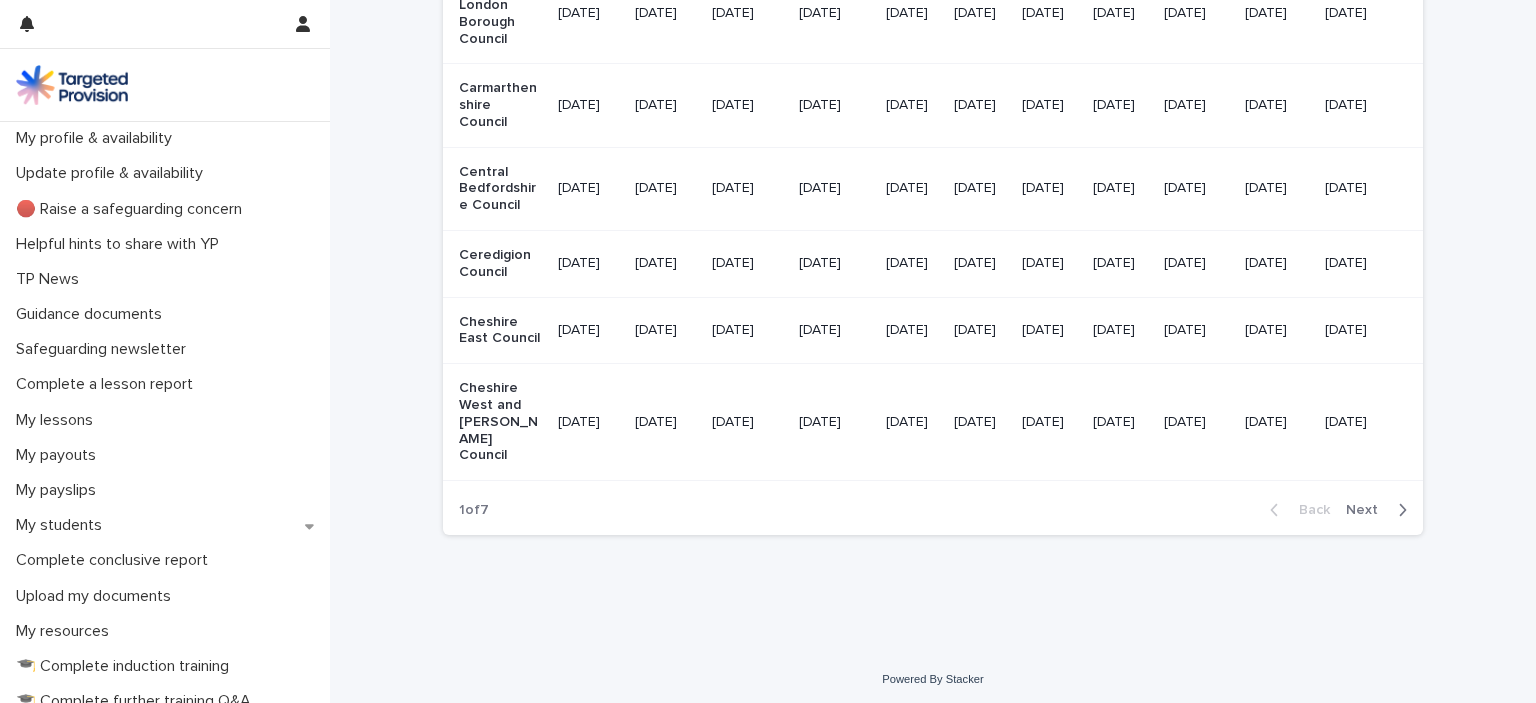 click 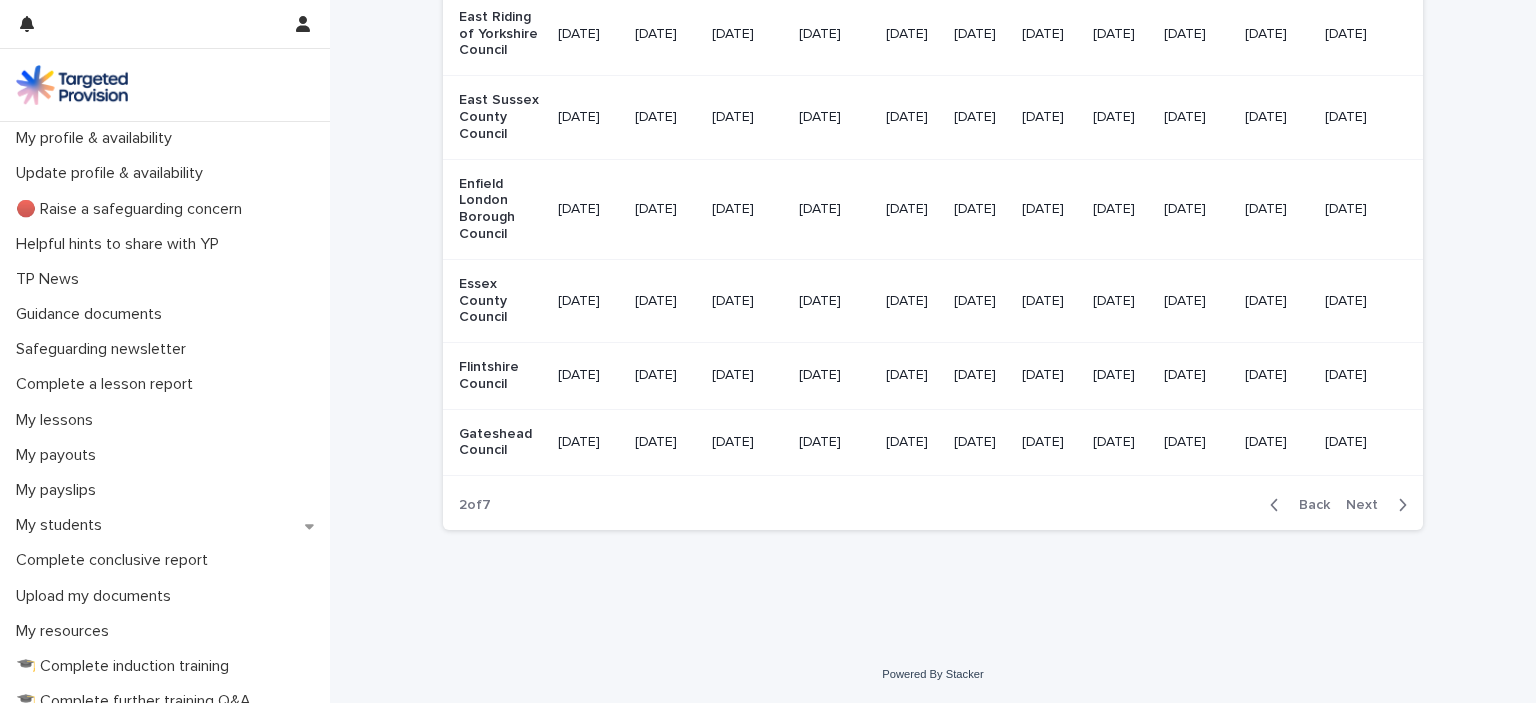 scroll, scrollTop: 2531, scrollLeft: 0, axis: vertical 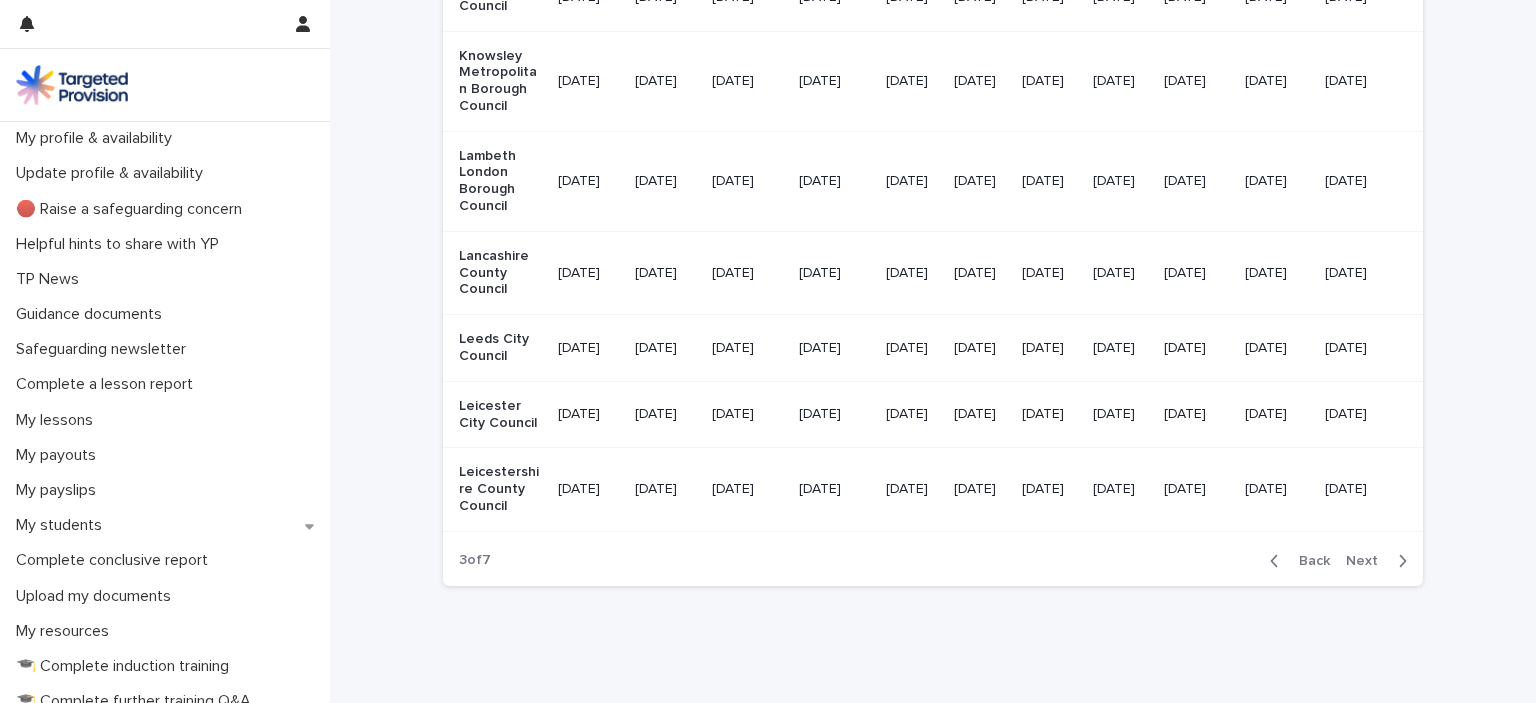 click on "Next" at bounding box center (1368, 561) 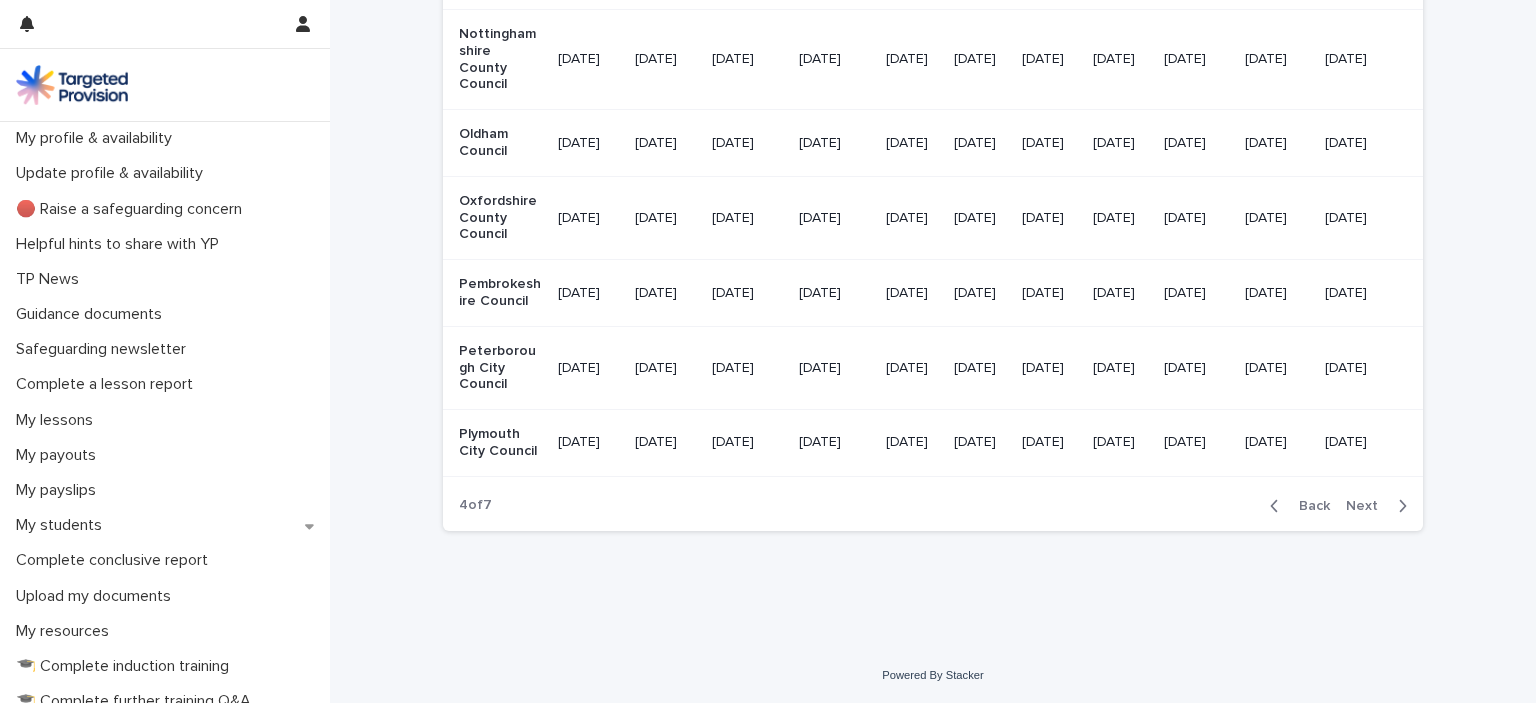 scroll, scrollTop: 2464, scrollLeft: 0, axis: vertical 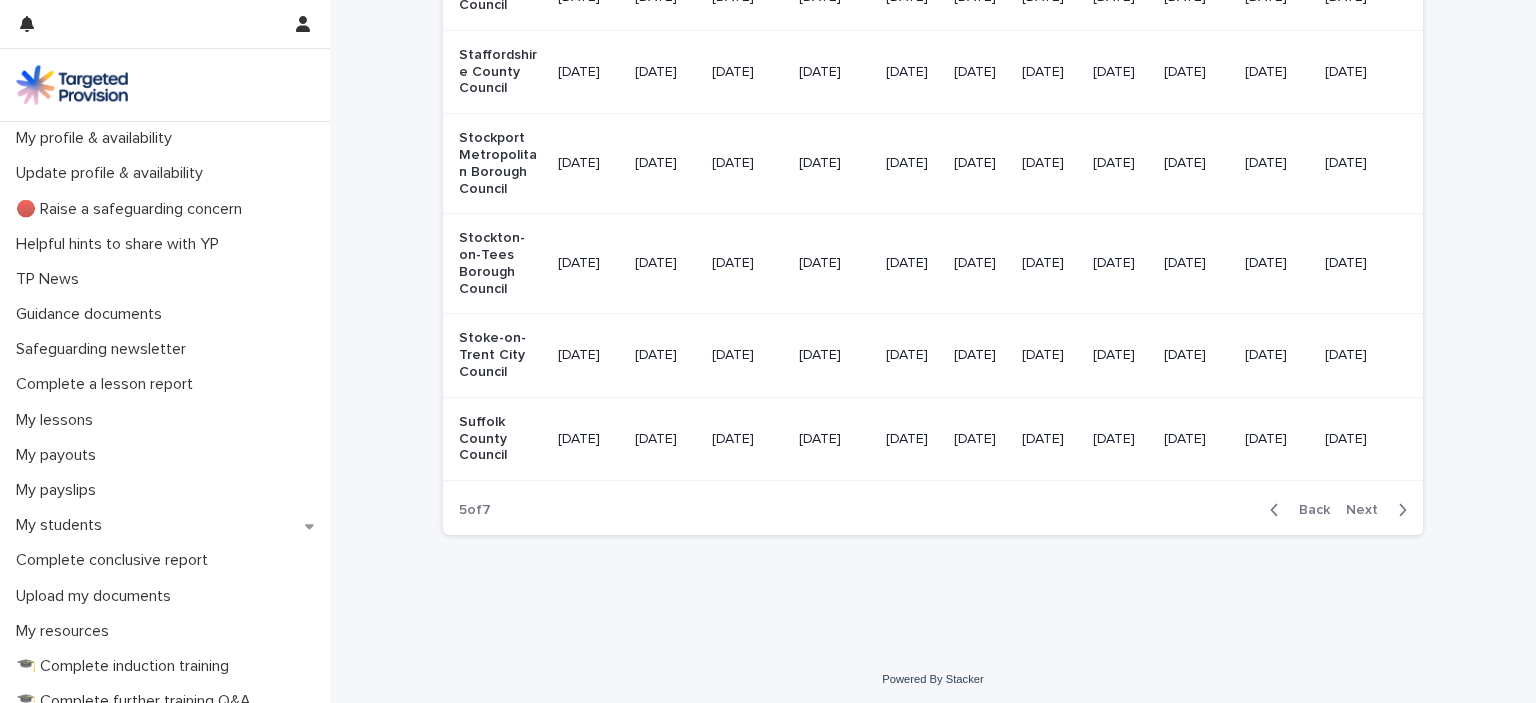 click on "Next" at bounding box center (1368, 510) 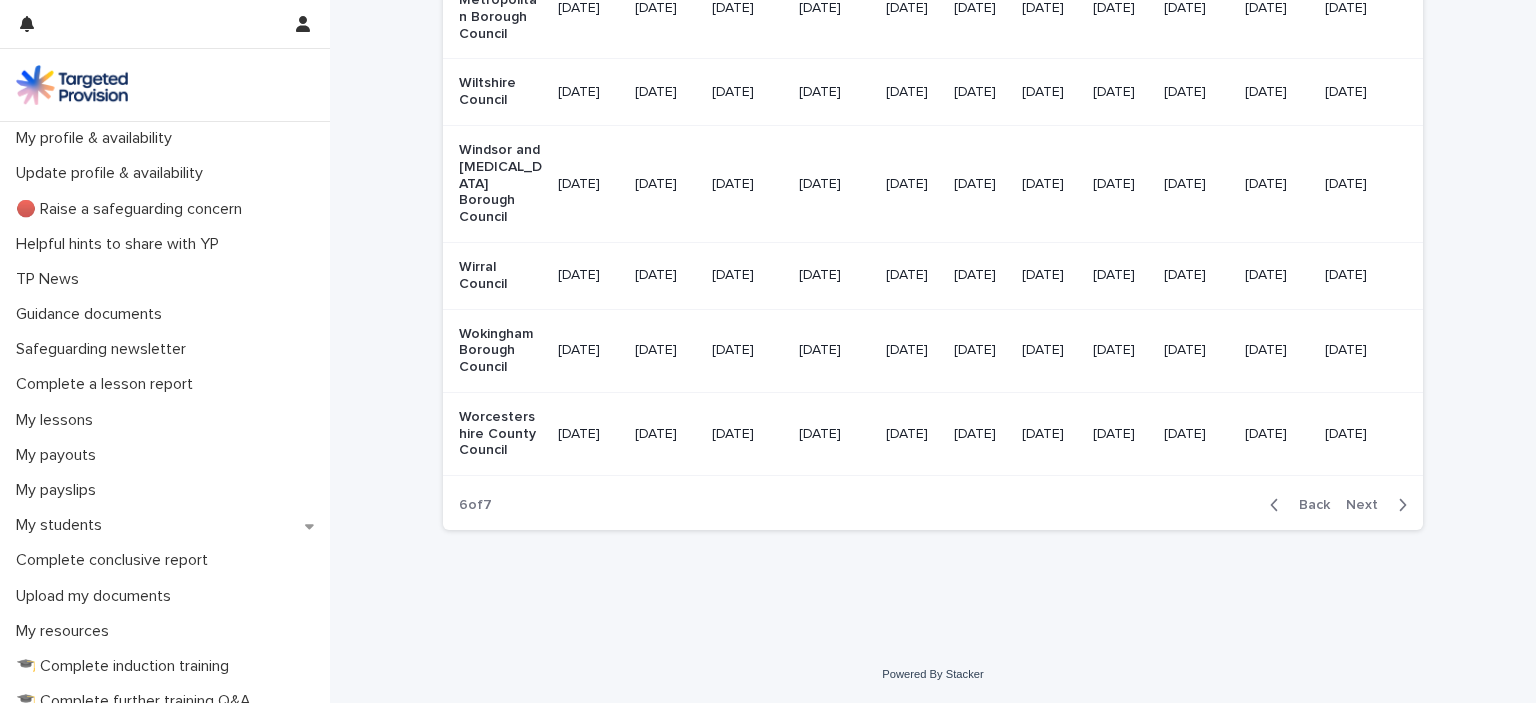 click on "Next" at bounding box center [1380, 505] 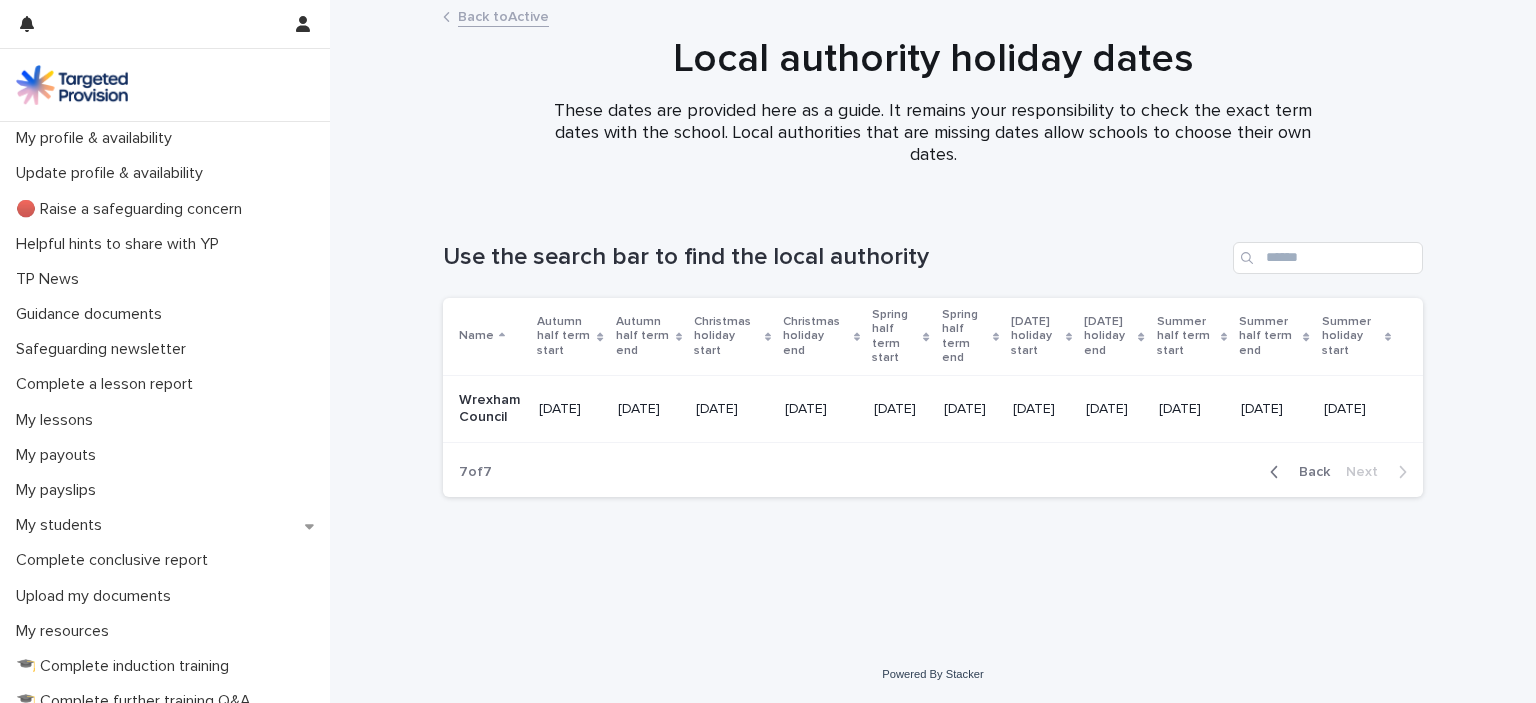 scroll, scrollTop: 0, scrollLeft: 0, axis: both 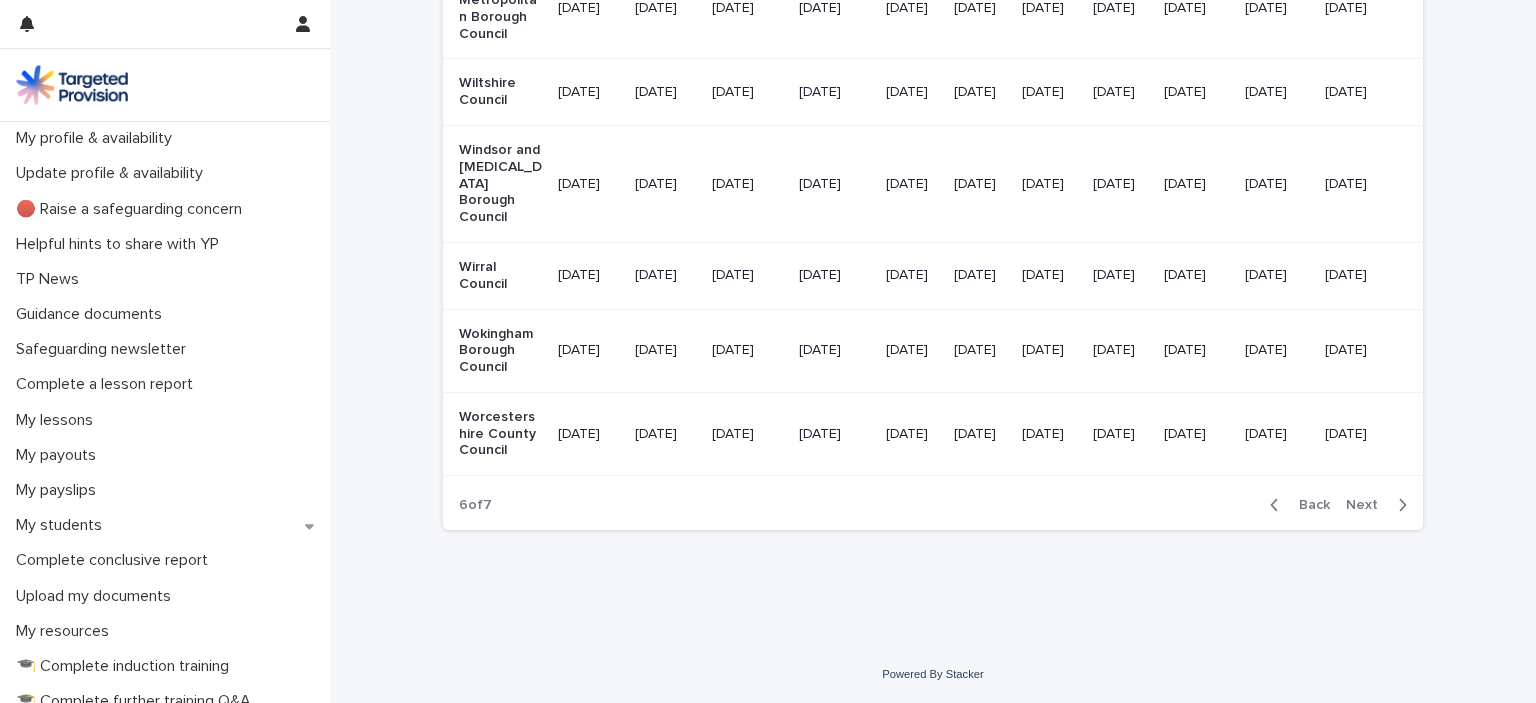 click on "Back" at bounding box center (1308, 505) 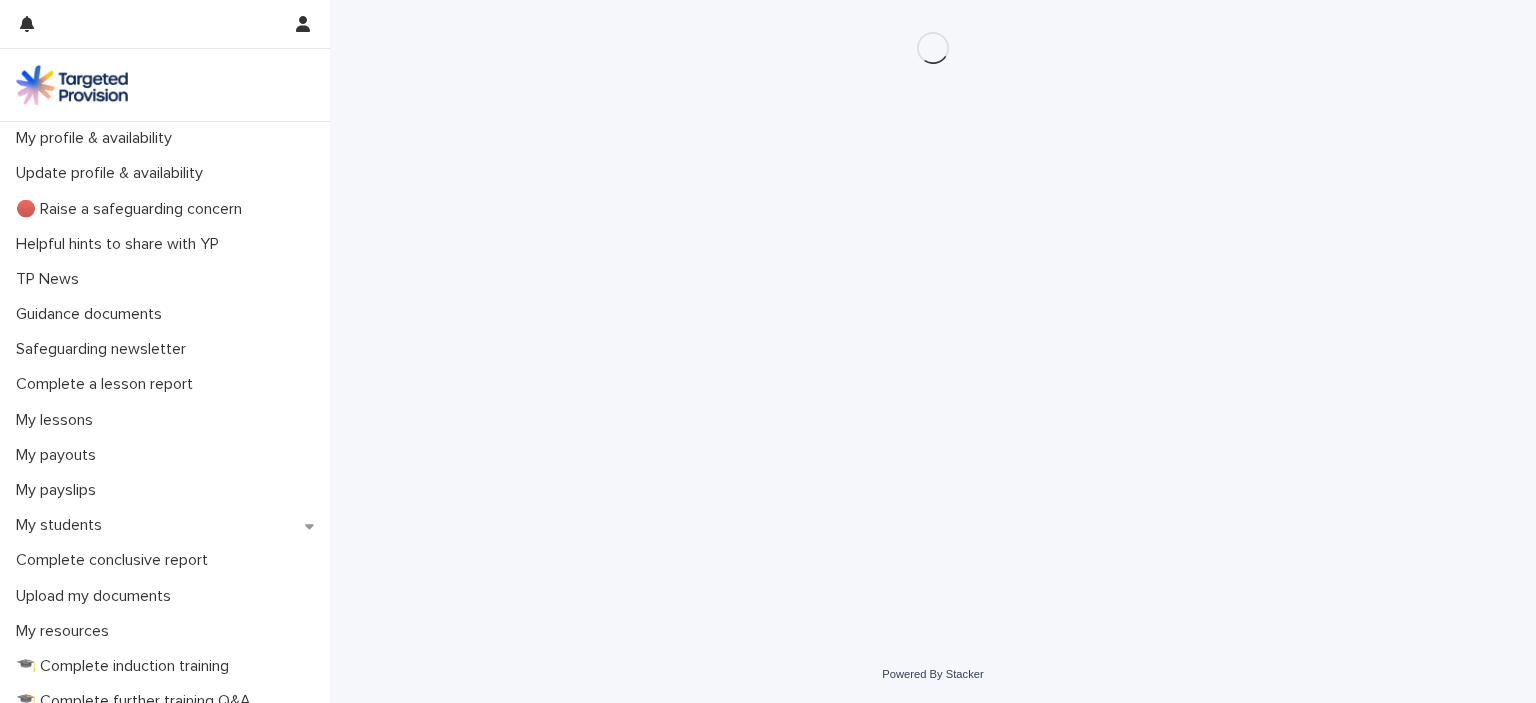 click on "Loading... Saving… Loading... Saving…" at bounding box center [933, 298] 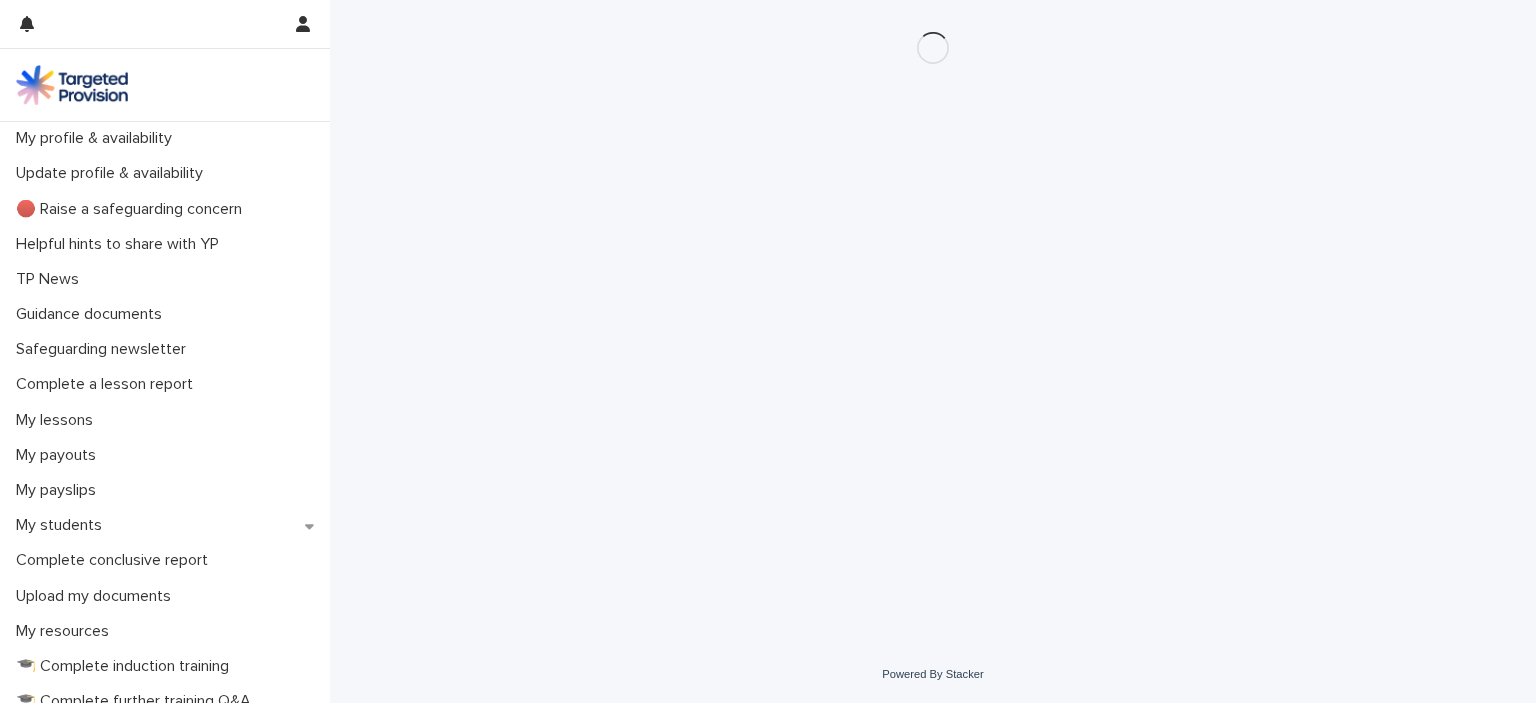 scroll, scrollTop: 0, scrollLeft: 0, axis: both 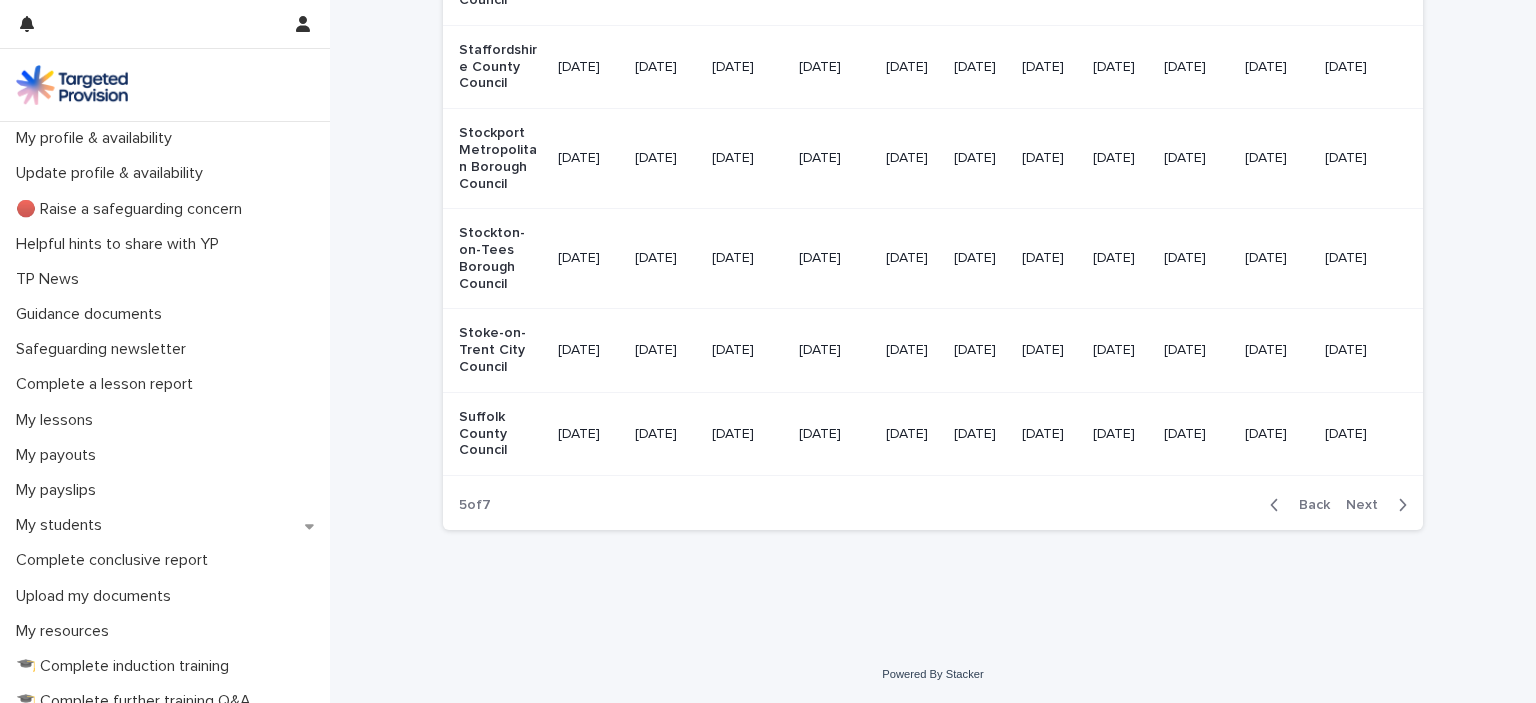 click on "Back" at bounding box center [1308, 505] 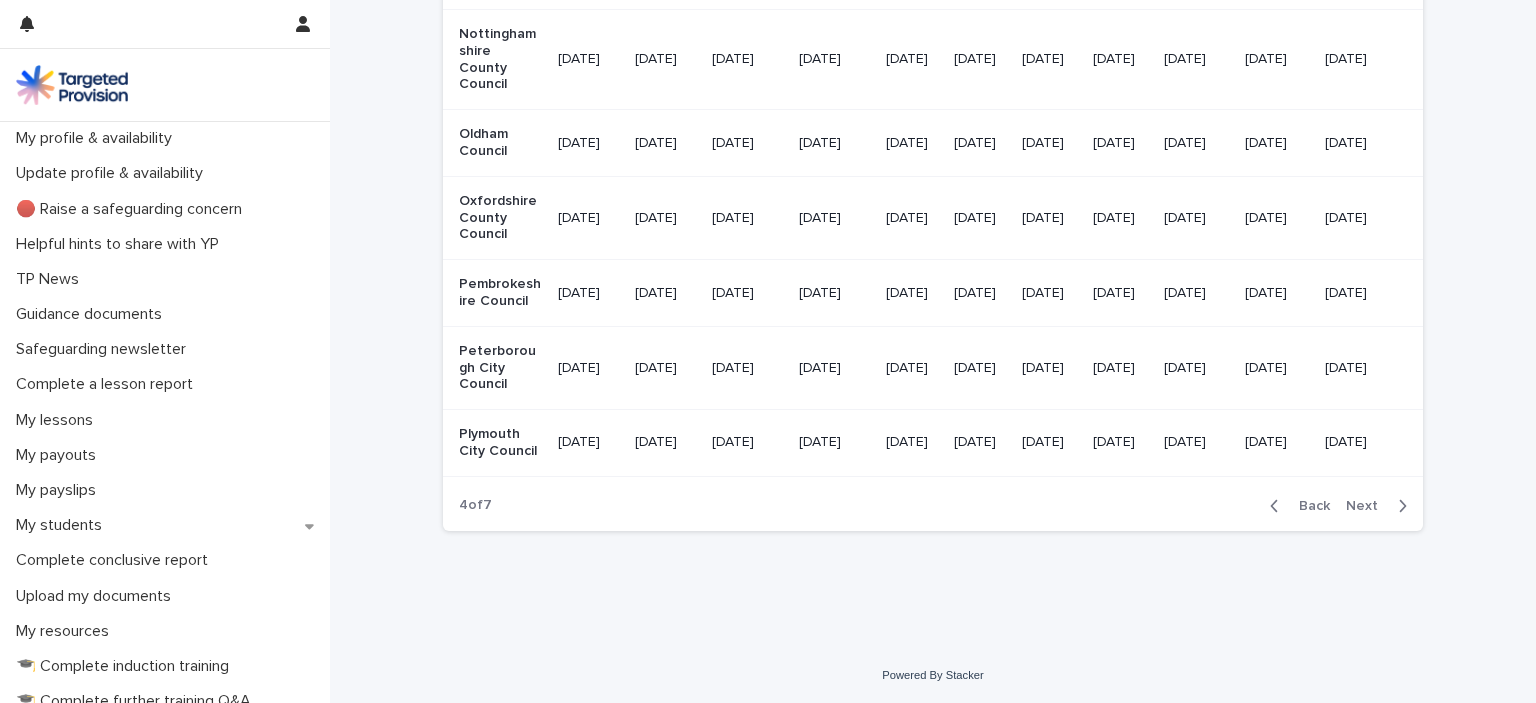 scroll, scrollTop: 2464, scrollLeft: 0, axis: vertical 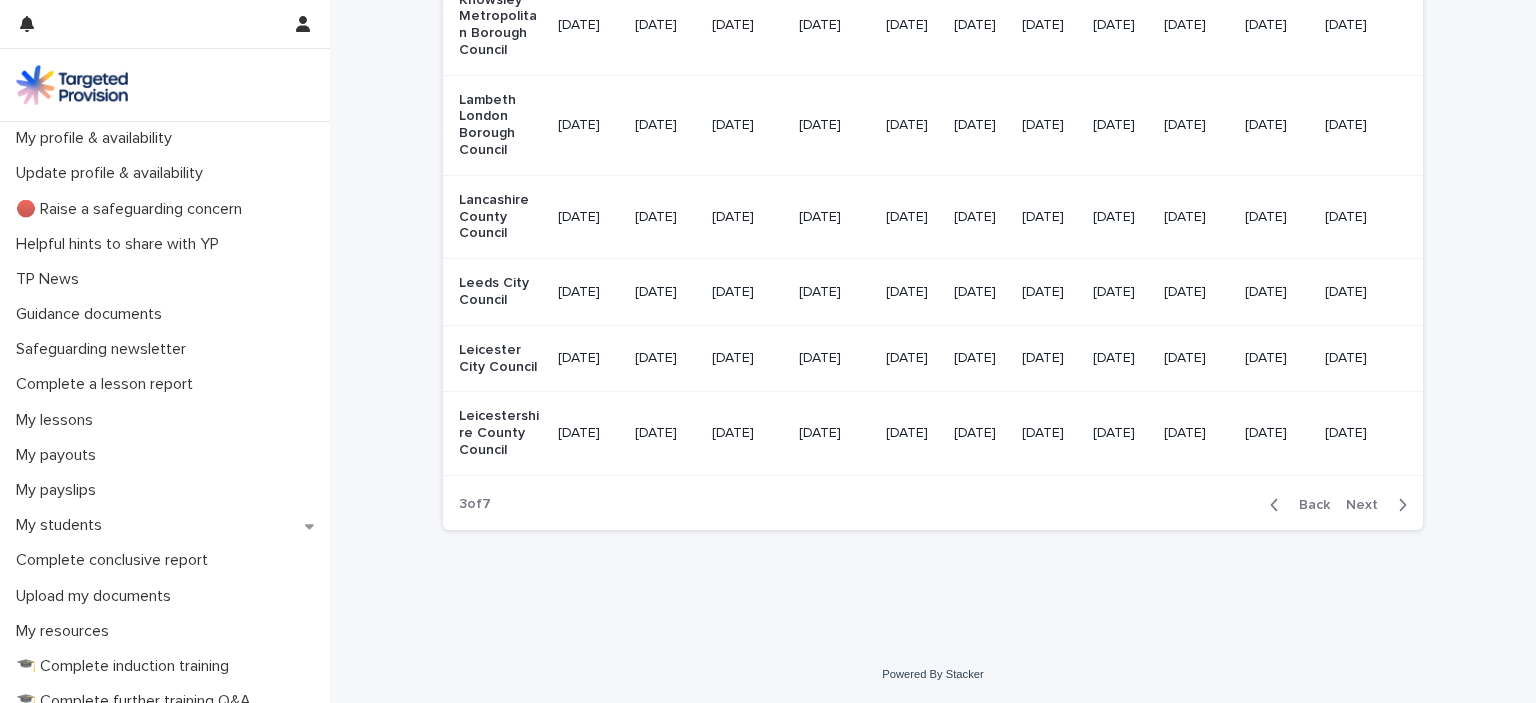 click on "Back Next" at bounding box center [1338, 505] 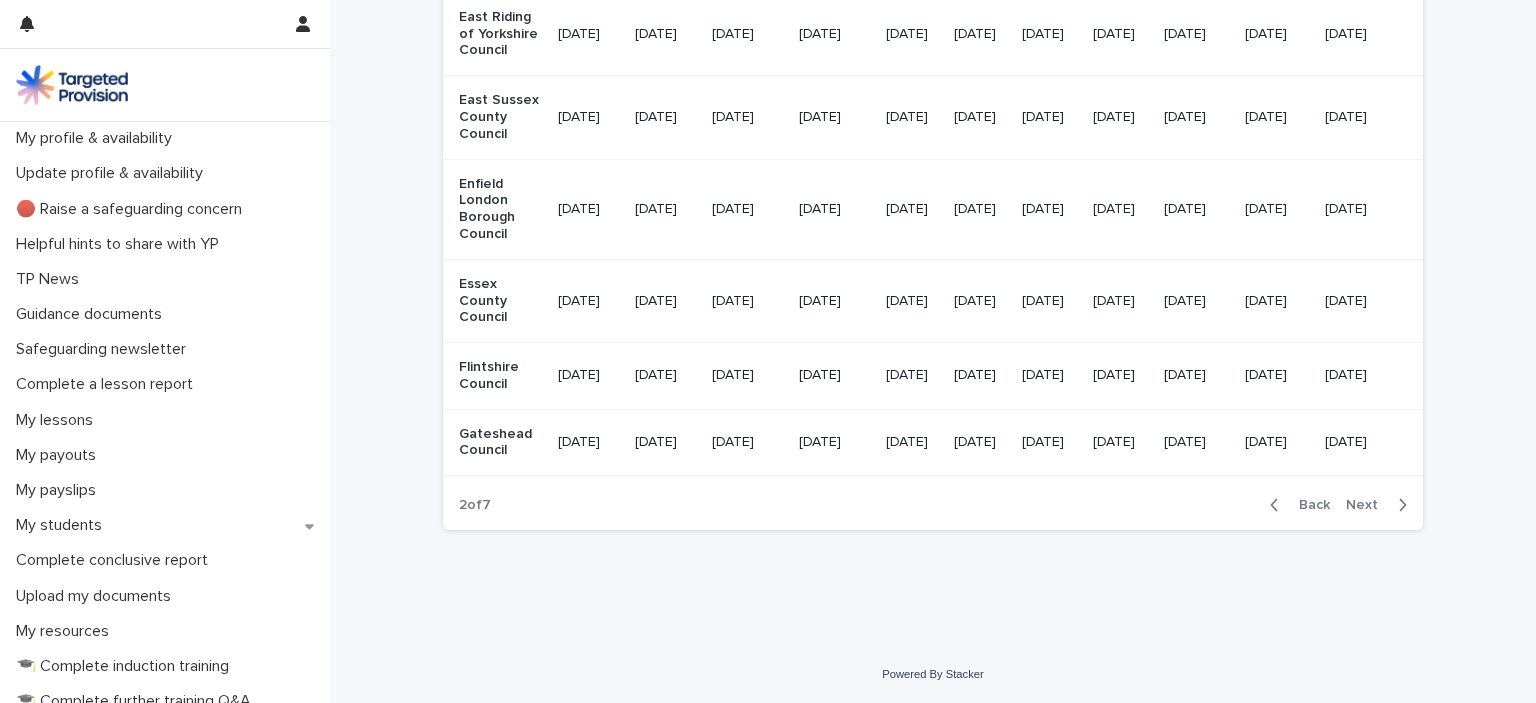 scroll, scrollTop: 2531, scrollLeft: 0, axis: vertical 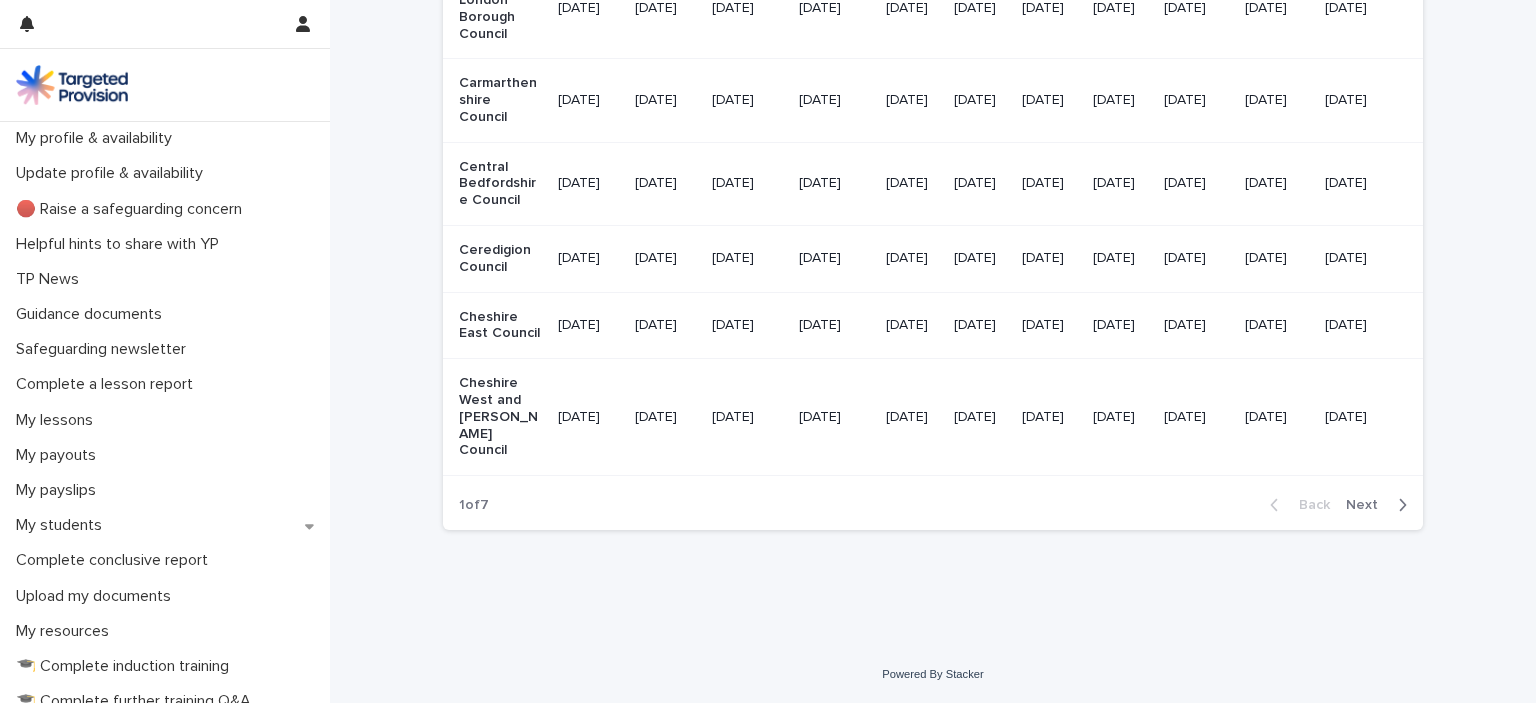 click on "Next" at bounding box center (1368, 505) 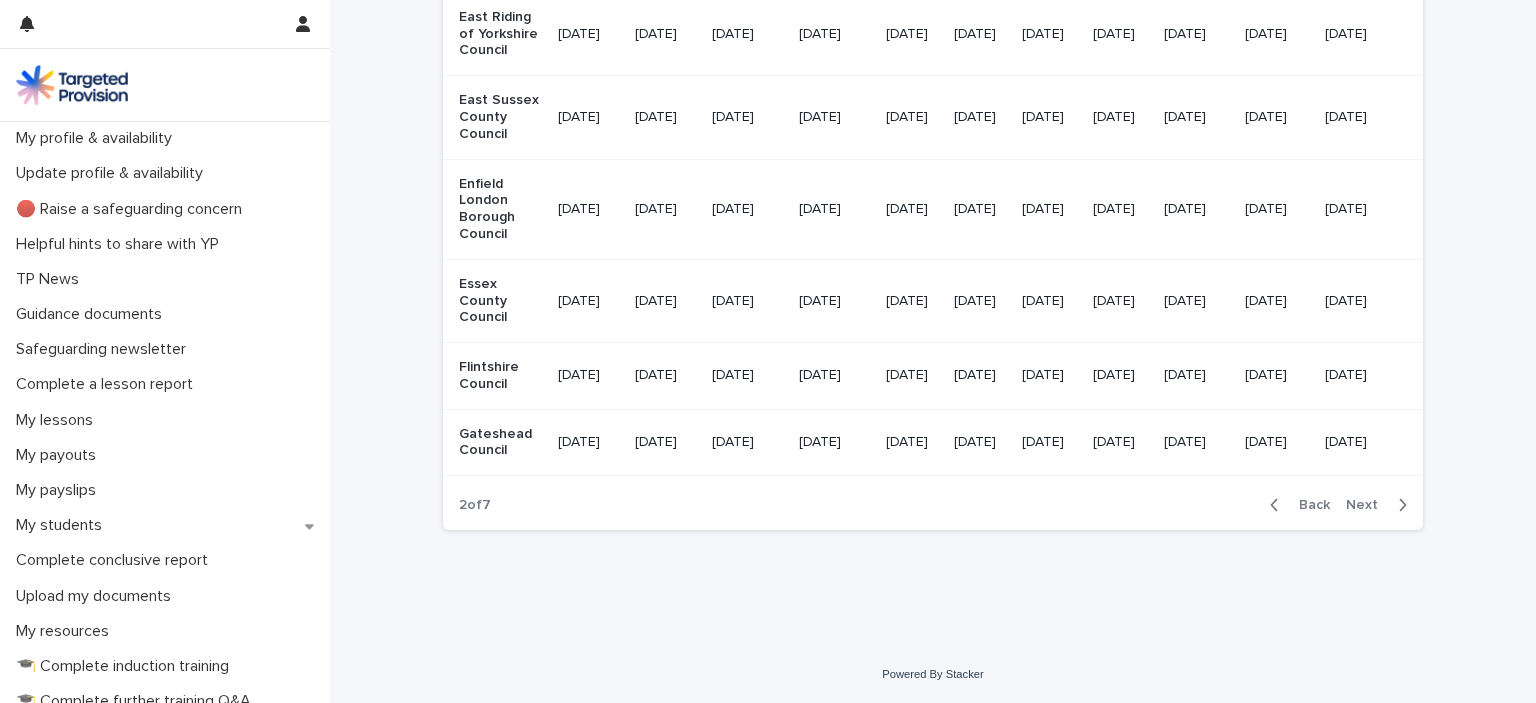 scroll, scrollTop: 2531, scrollLeft: 0, axis: vertical 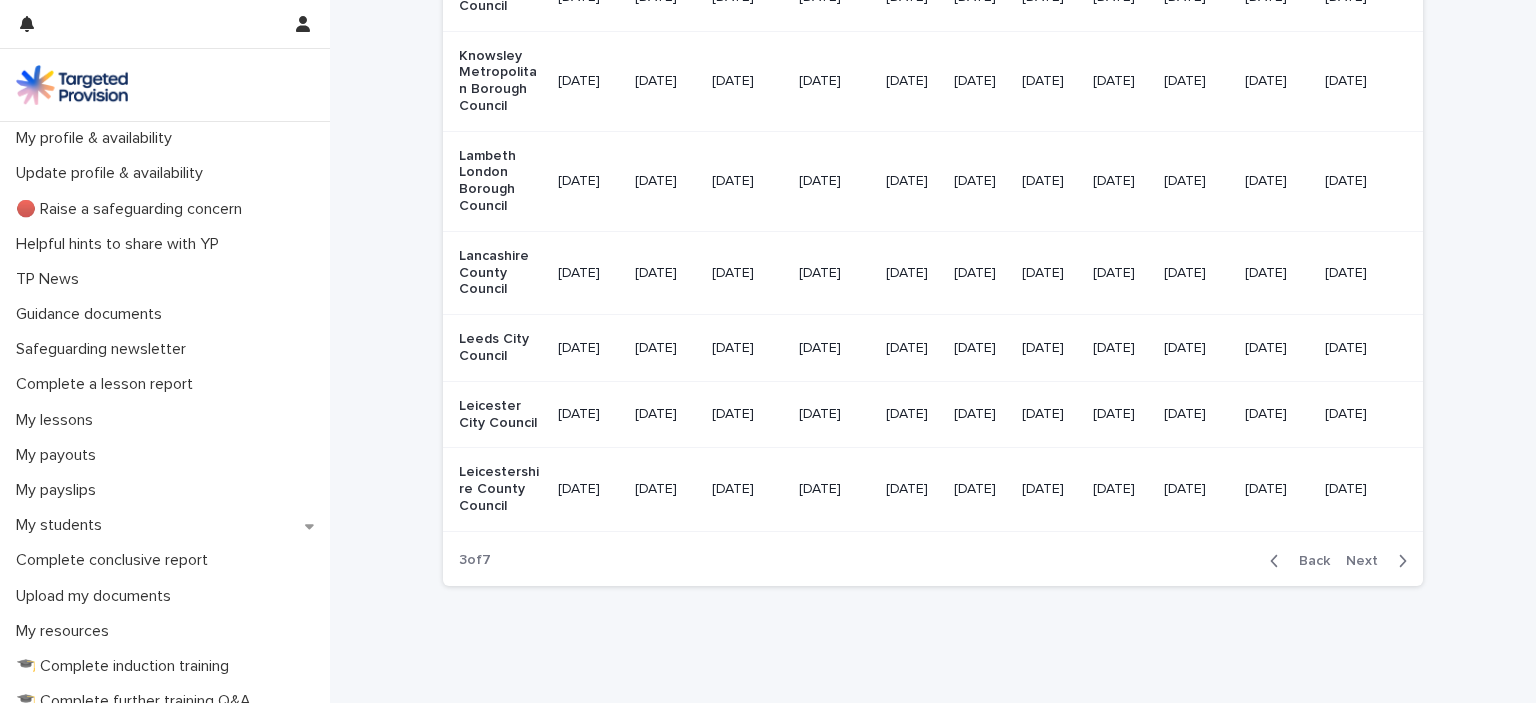 click on "Next" at bounding box center [1368, 561] 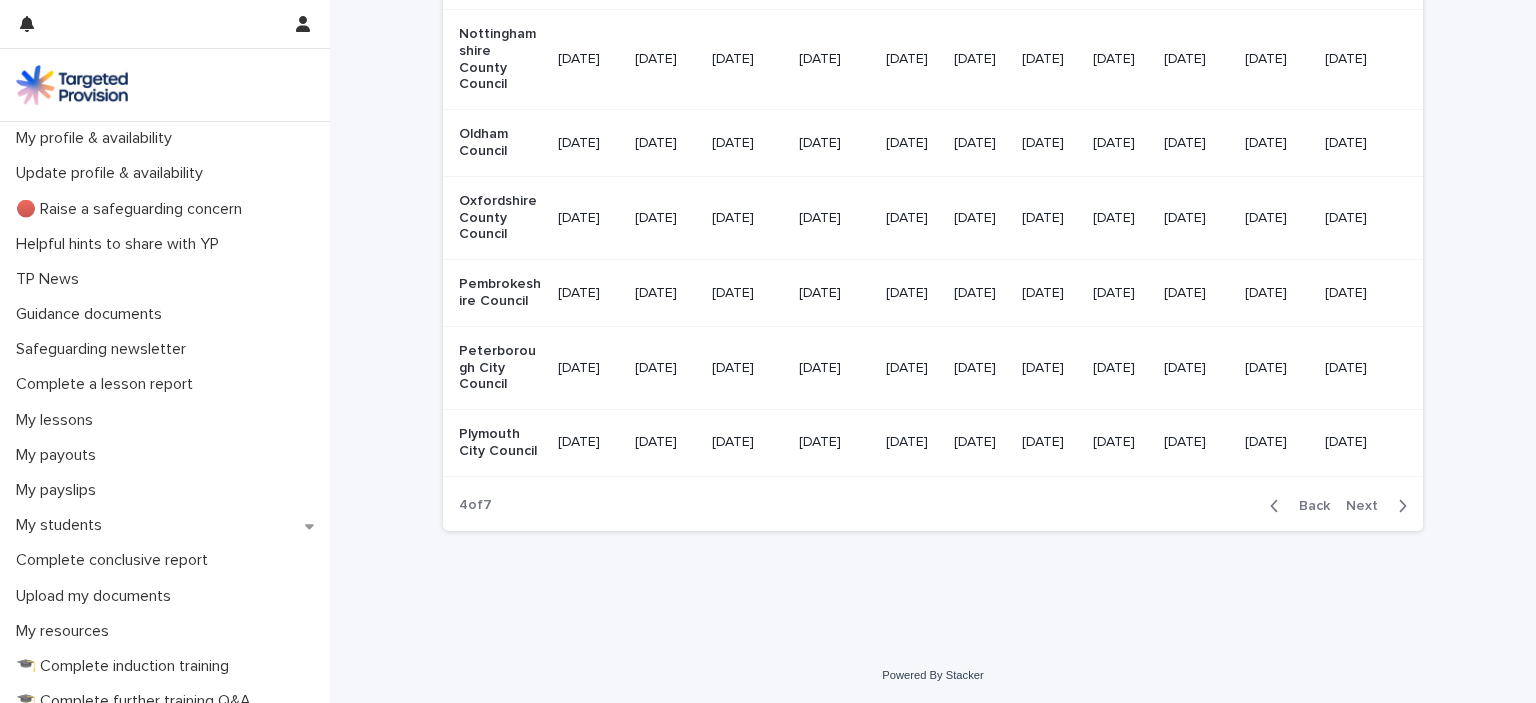 scroll, scrollTop: 2464, scrollLeft: 0, axis: vertical 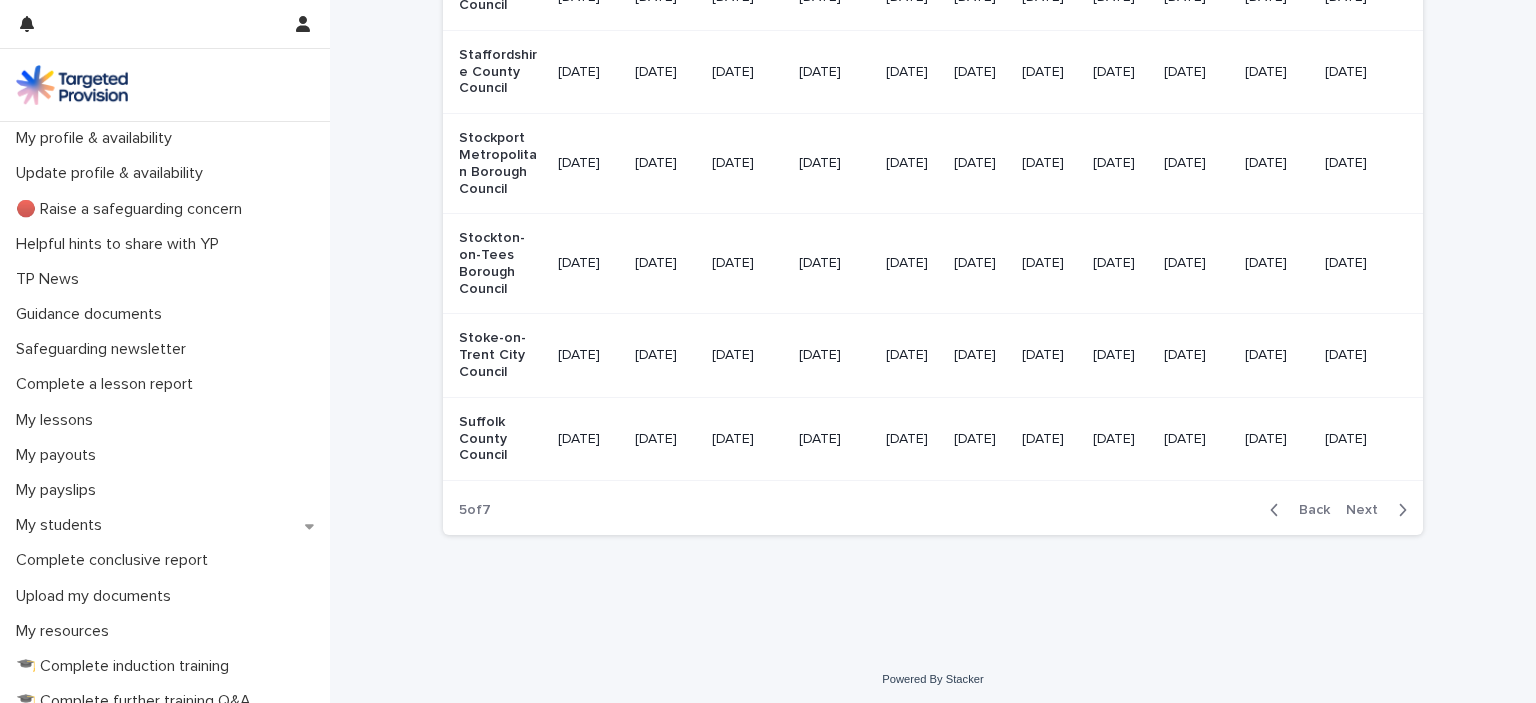 click on "Next" at bounding box center [1368, 510] 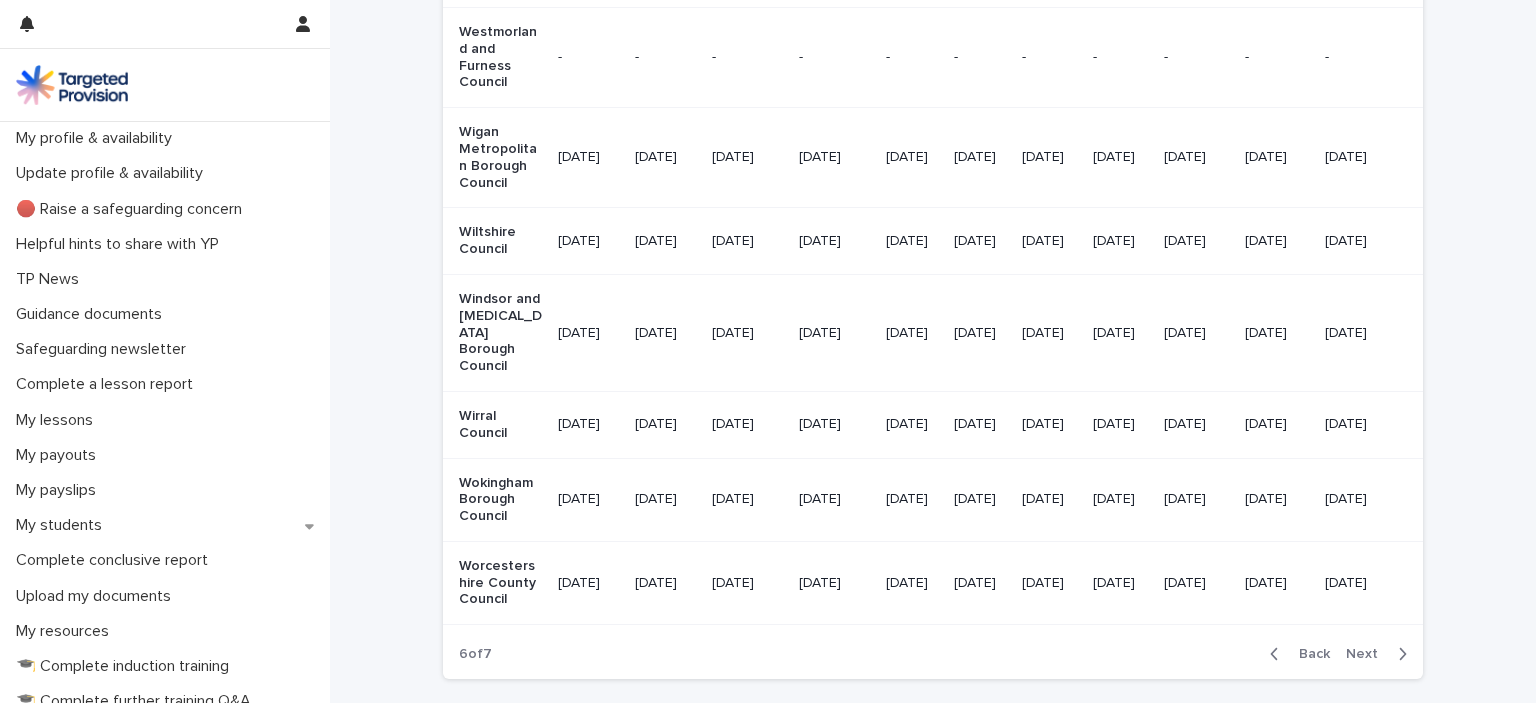 scroll, scrollTop: 2210, scrollLeft: 0, axis: vertical 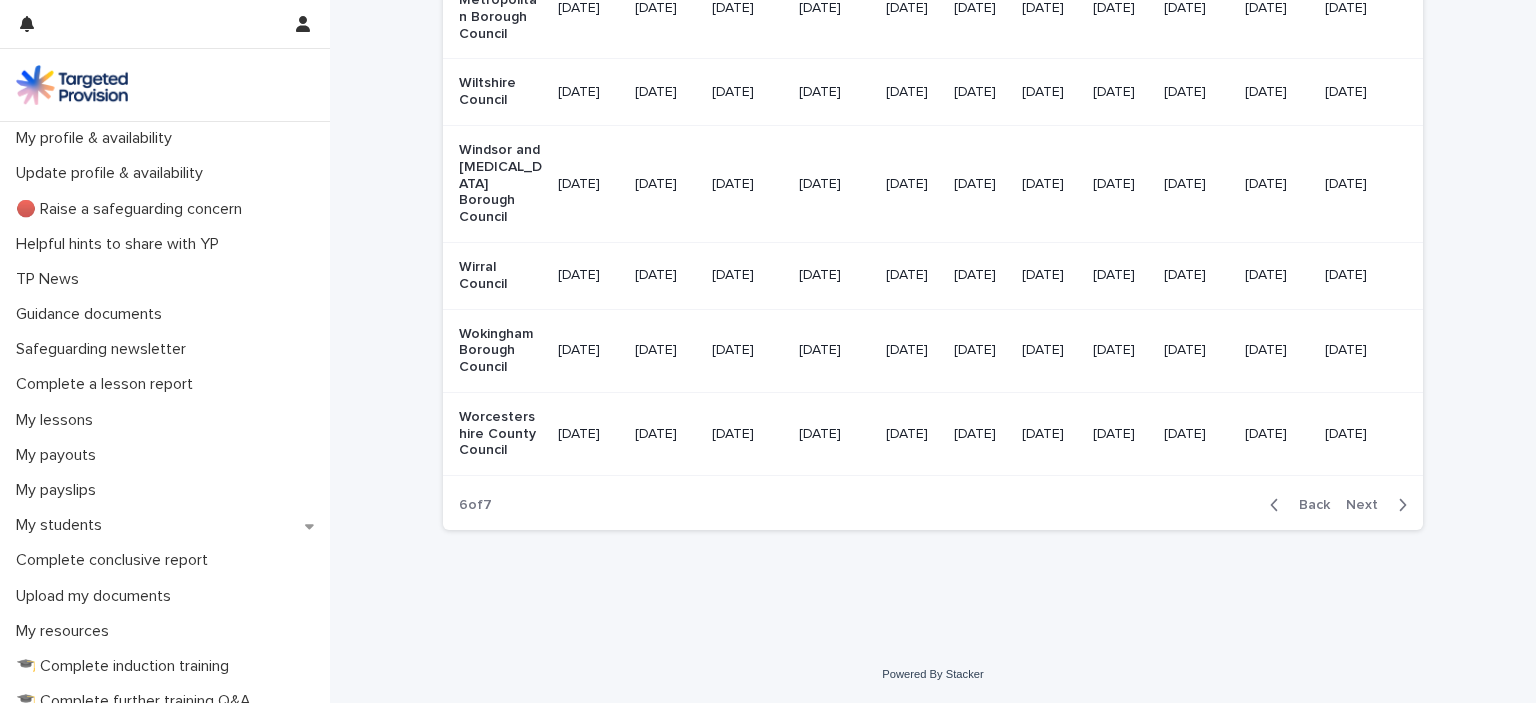 click on "Back" at bounding box center [1308, 505] 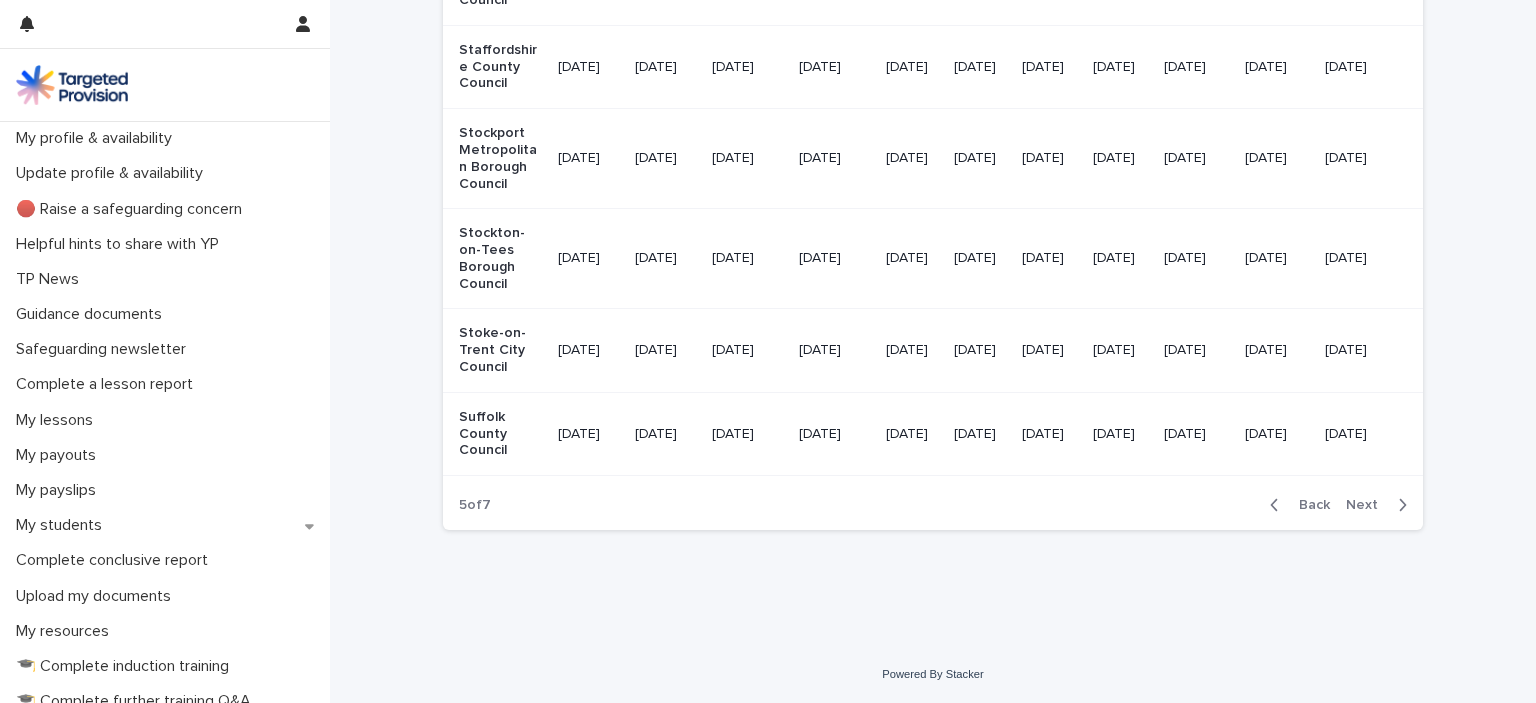 click on "Back" at bounding box center [1308, 505] 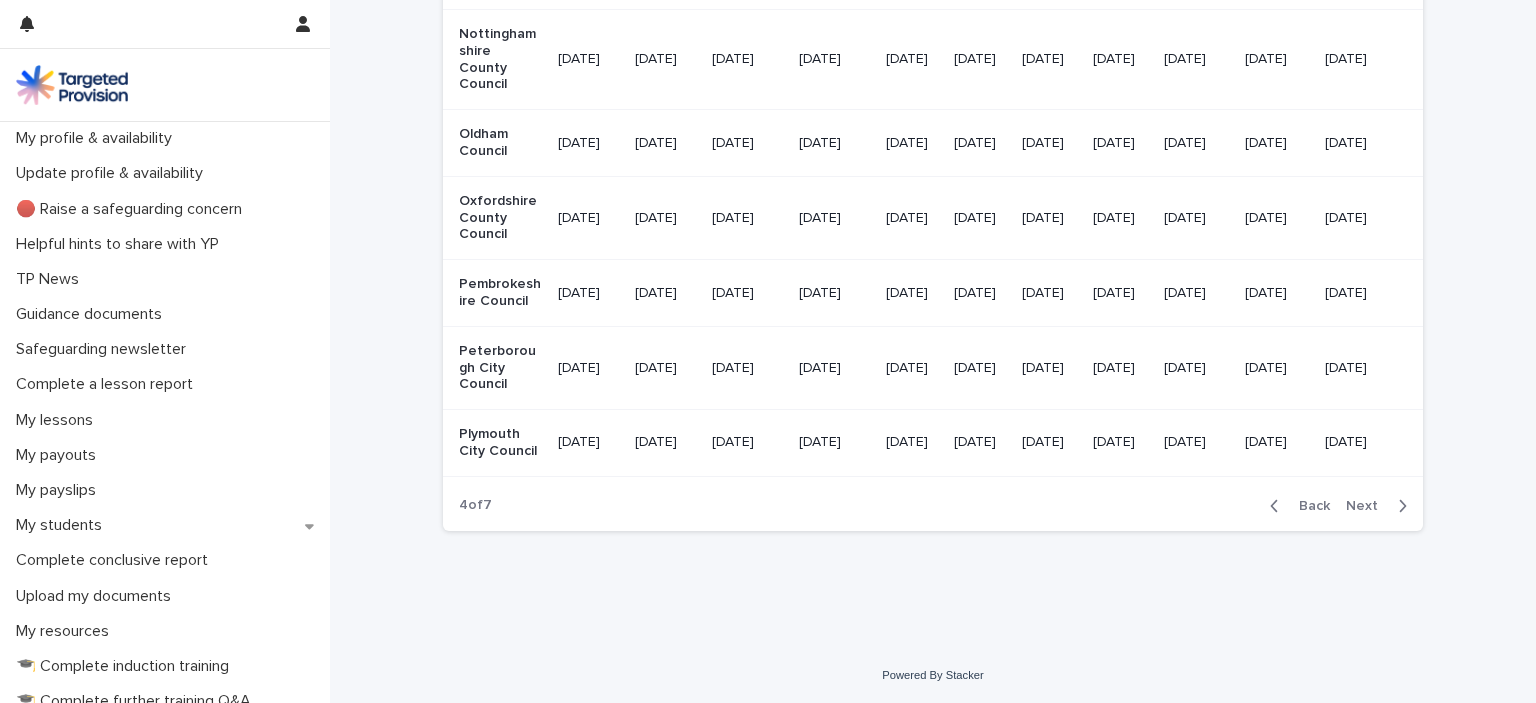 scroll, scrollTop: 2464, scrollLeft: 0, axis: vertical 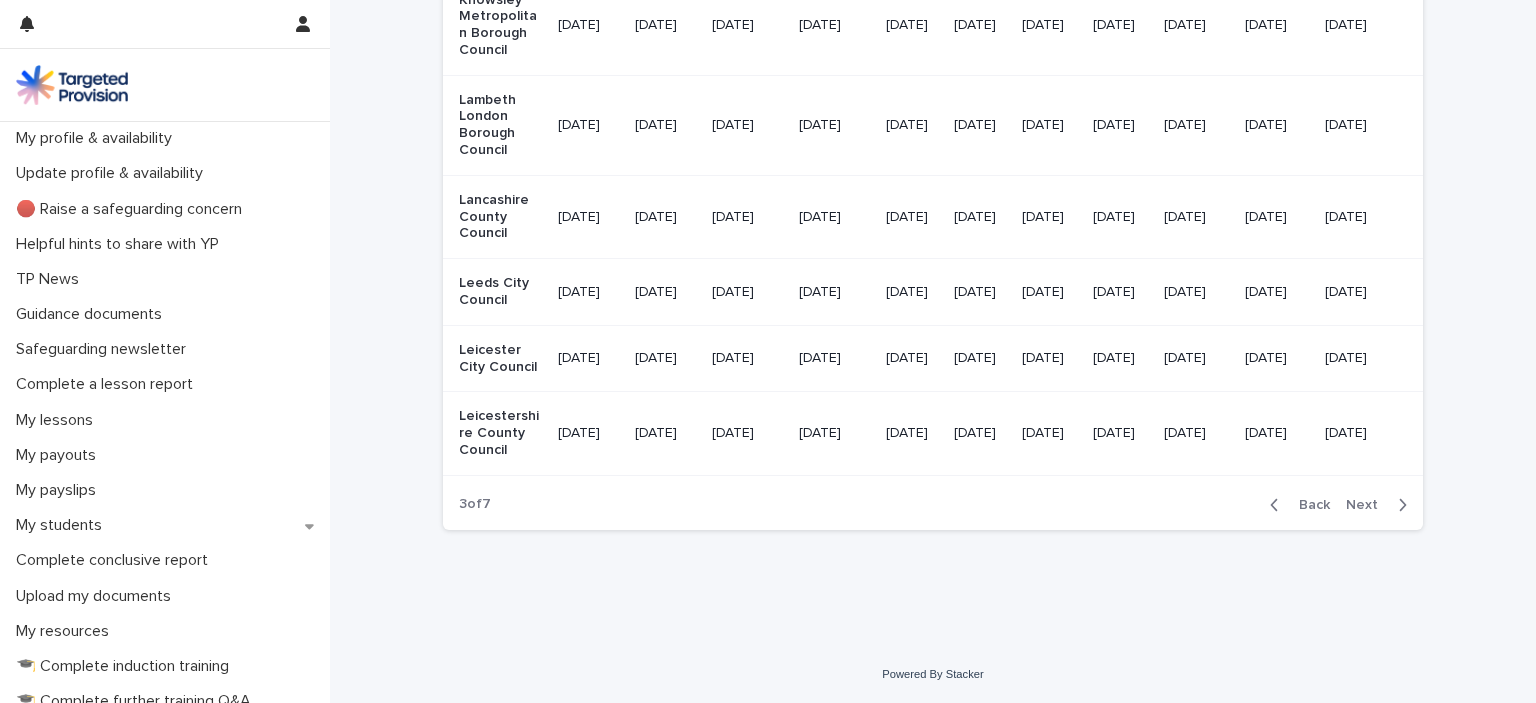 click on "Back" at bounding box center [1308, 505] 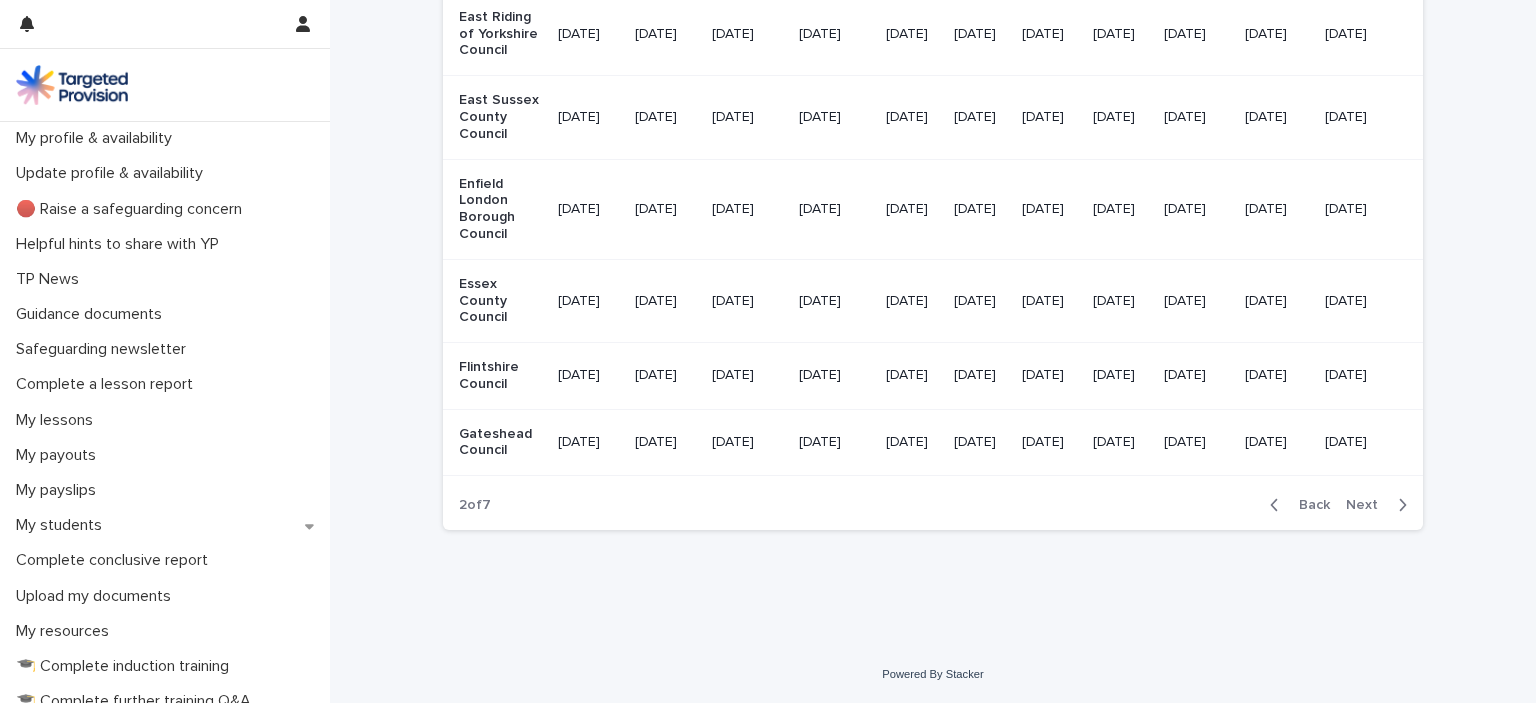 scroll, scrollTop: 2531, scrollLeft: 0, axis: vertical 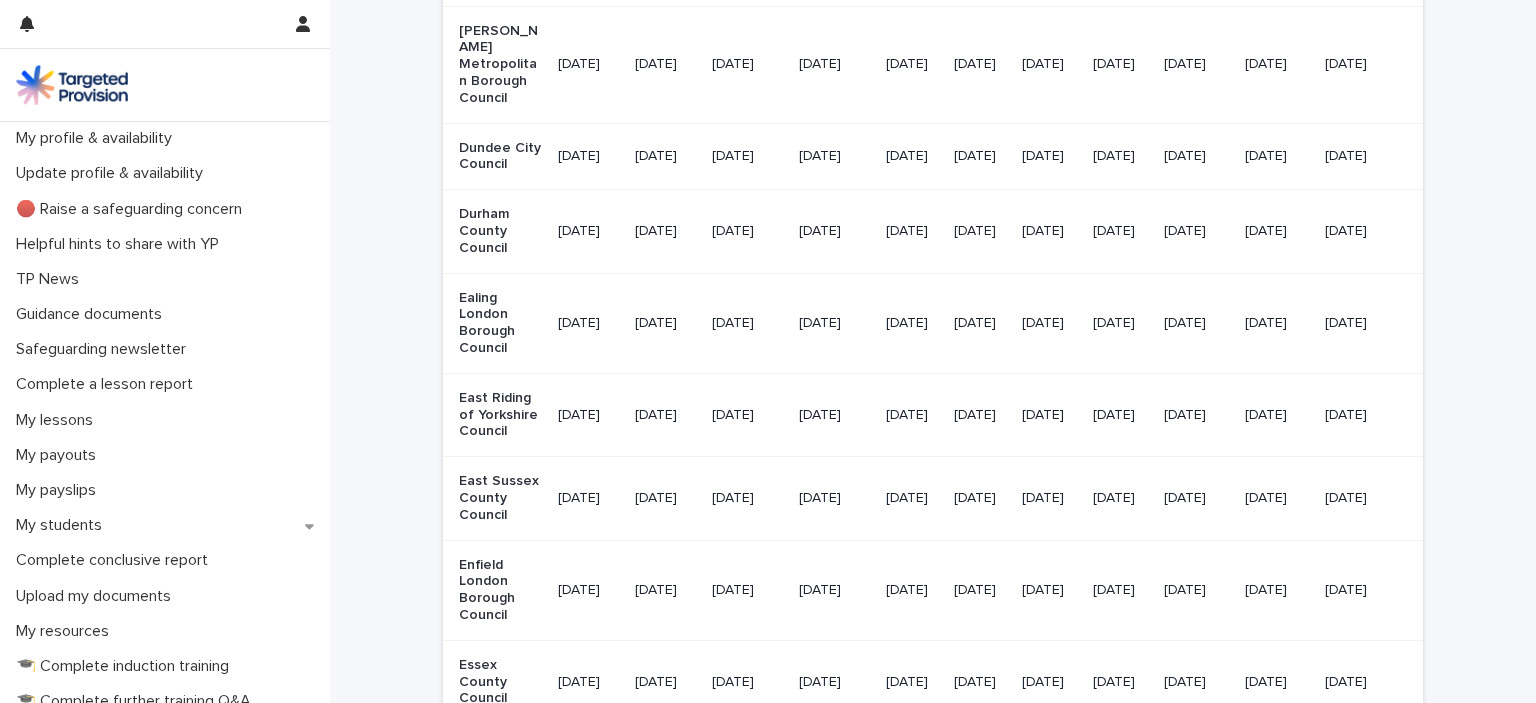 click on "[DATE]" at bounding box center [1277, -36] 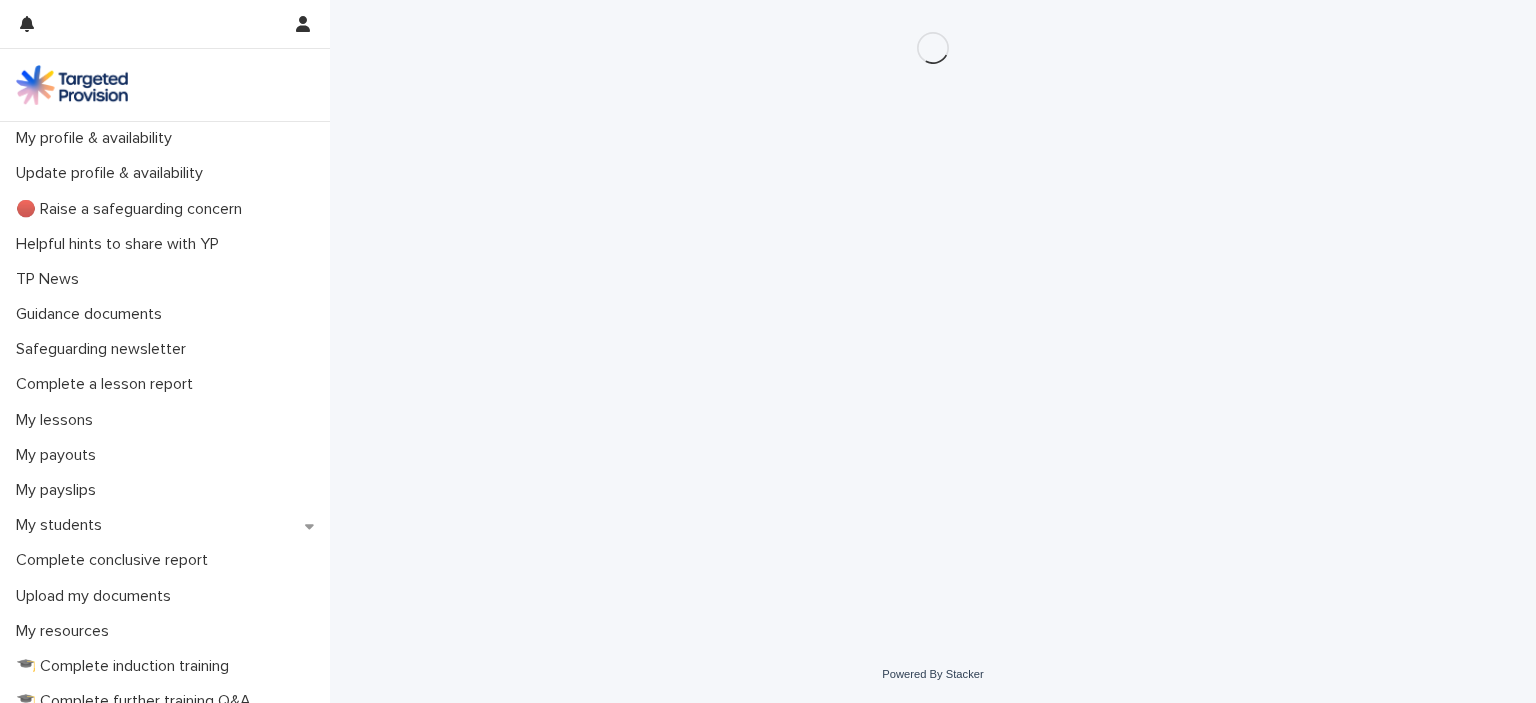 scroll, scrollTop: 0, scrollLeft: 0, axis: both 